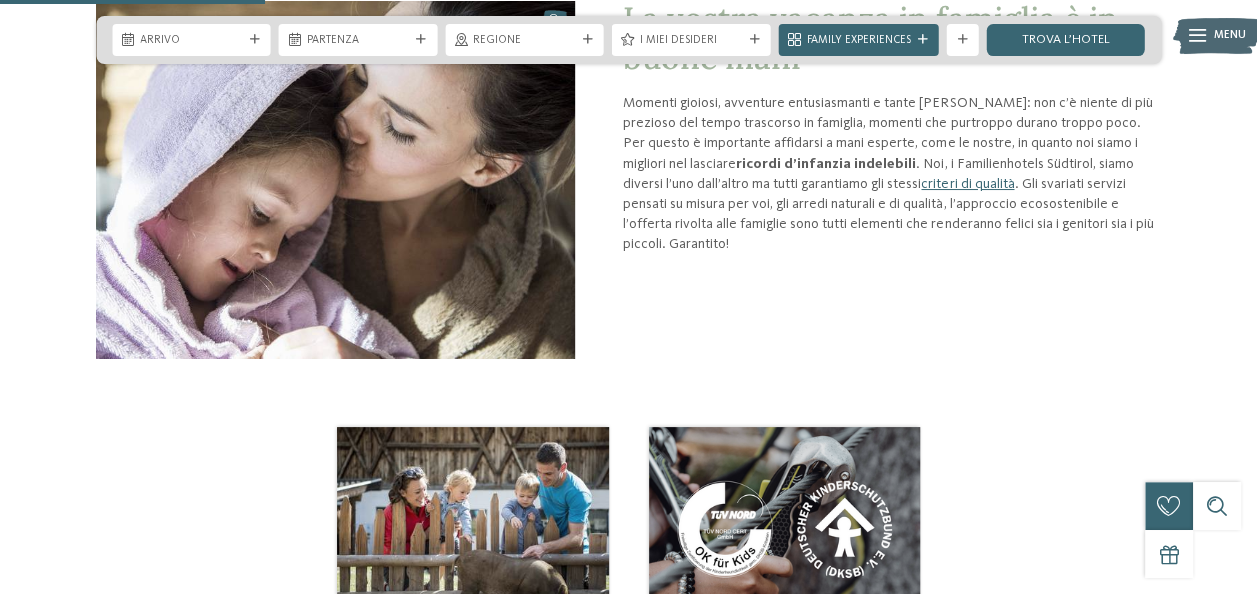 scroll, scrollTop: 1057, scrollLeft: 0, axis: vertical 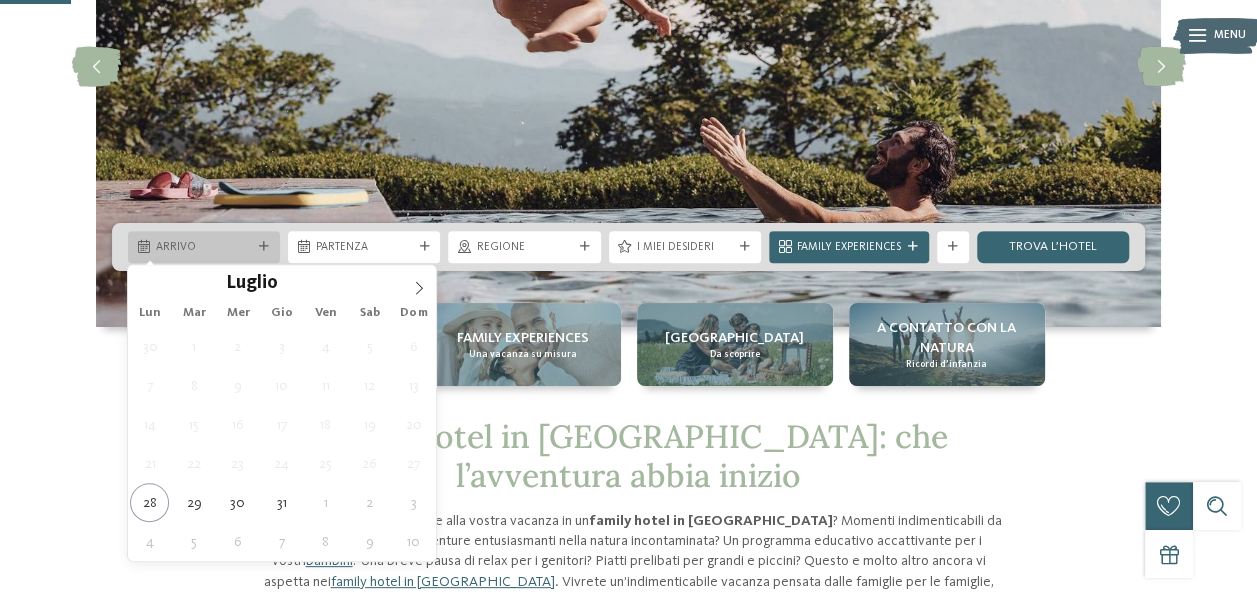 click on "Arrivo" at bounding box center (204, 247) 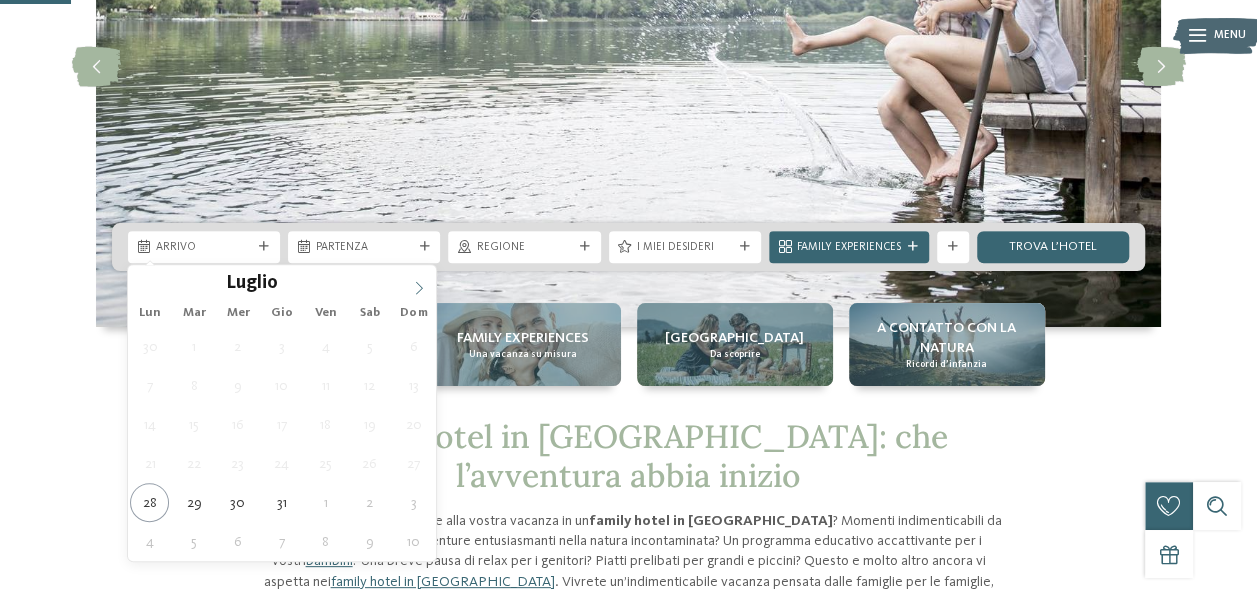 click 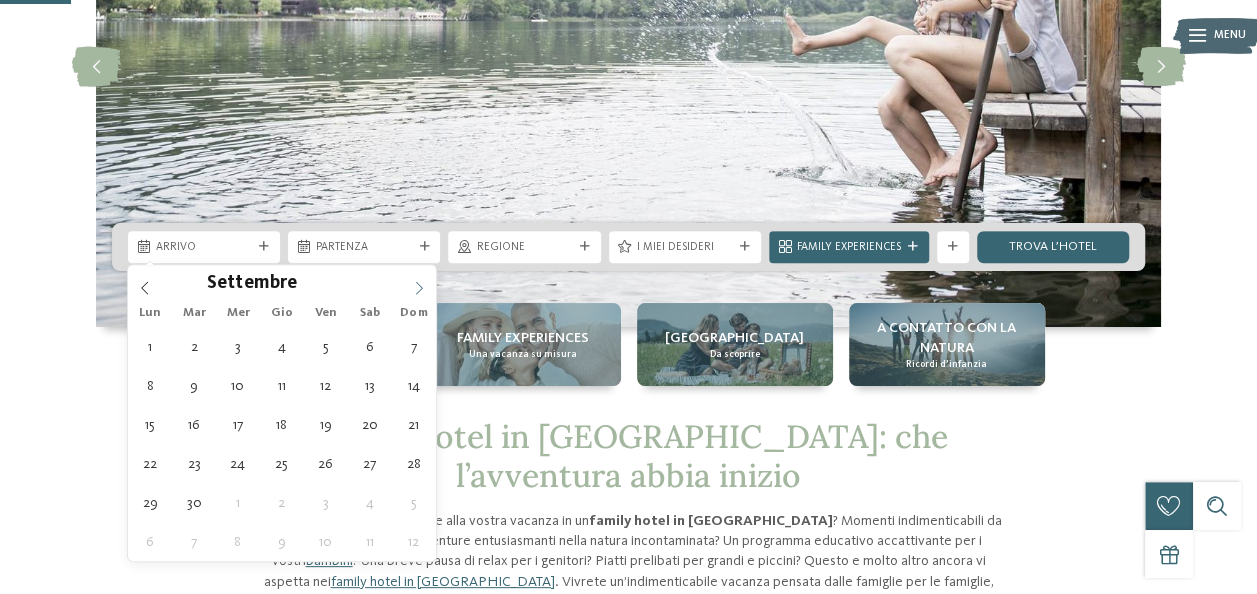click 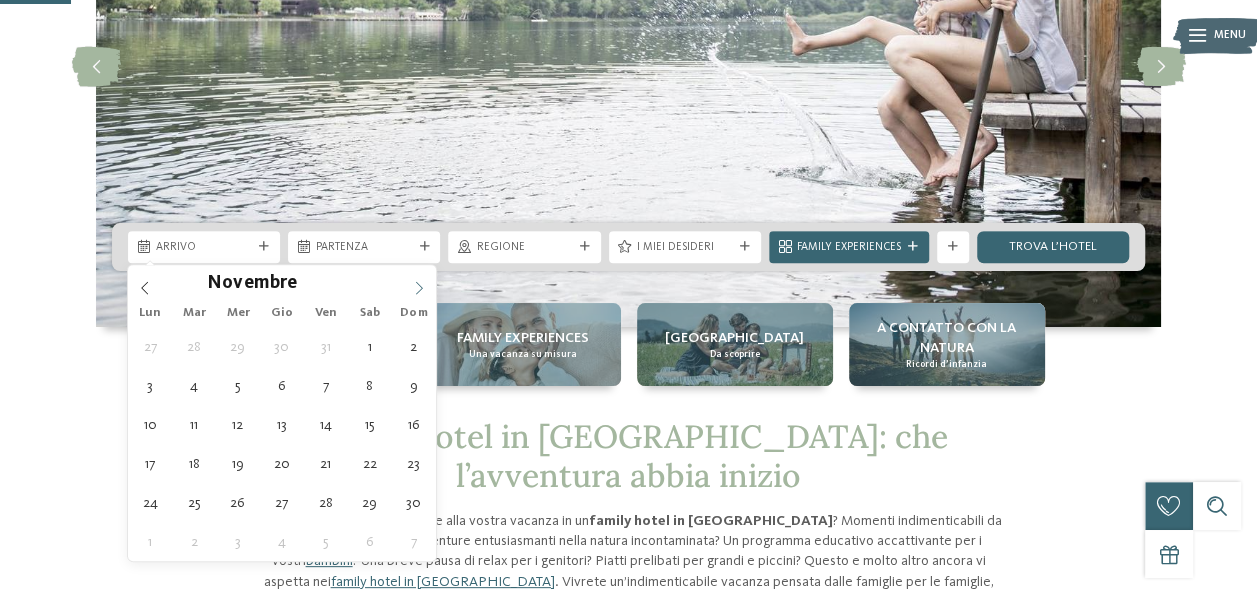 click 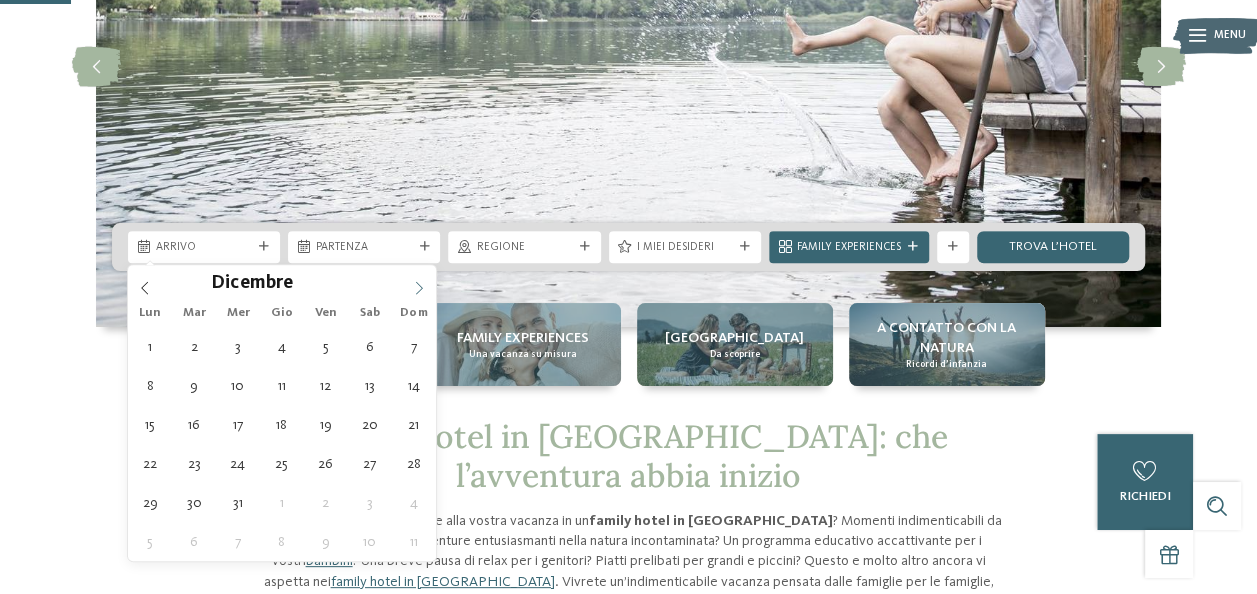 type on "12.12.2025" 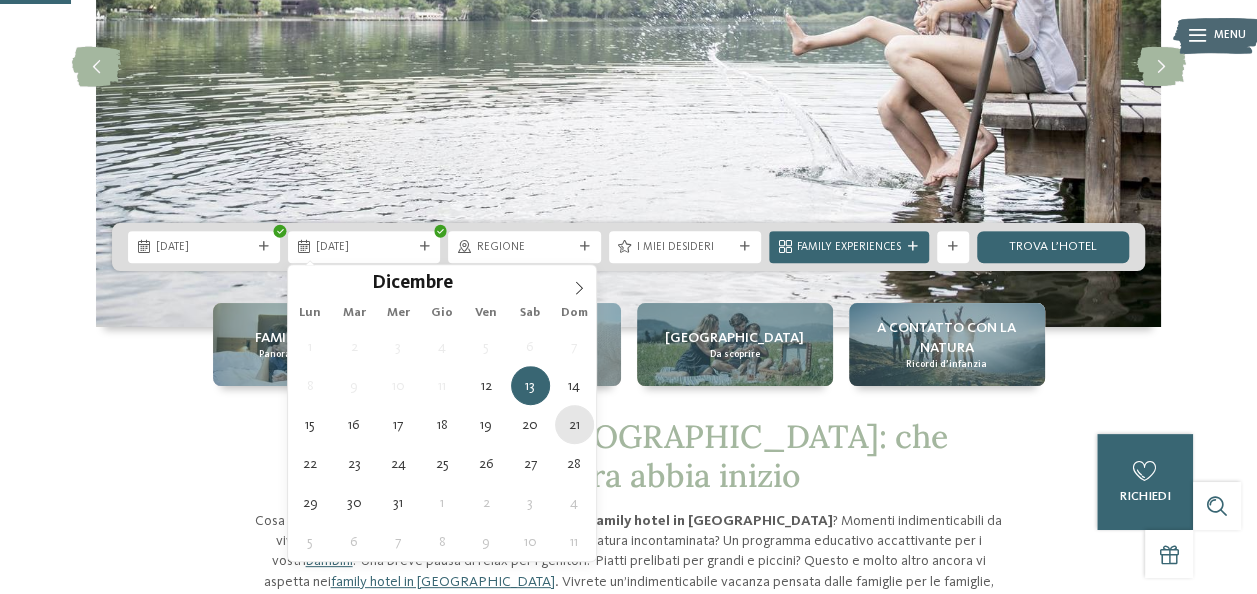 type on "21.12.2025" 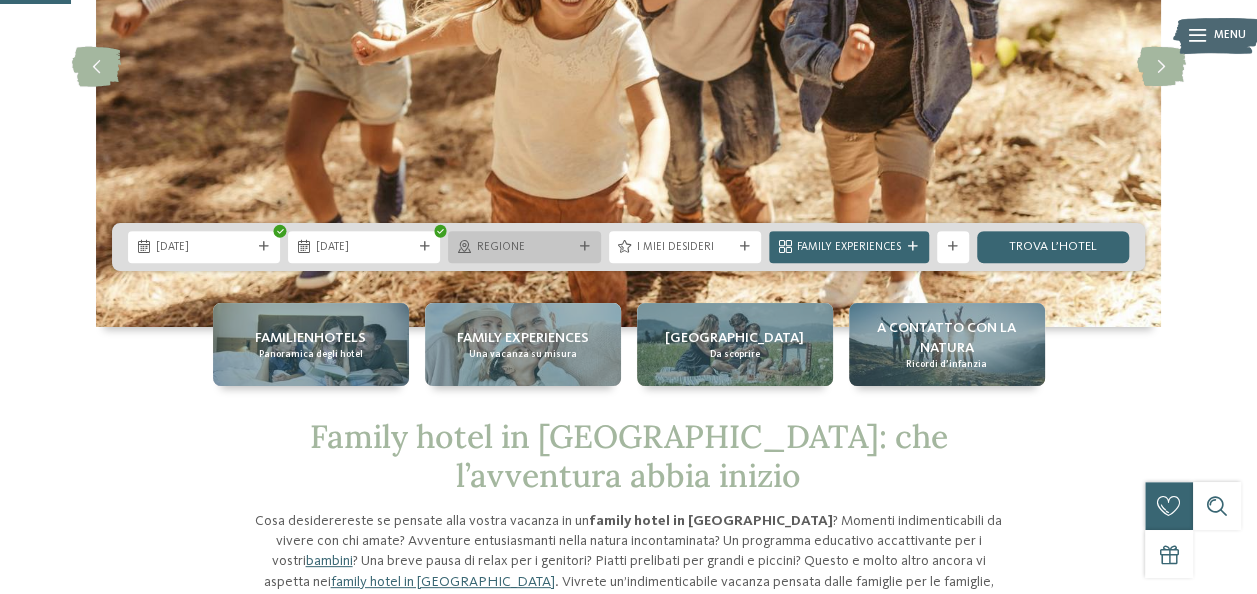 click at bounding box center (585, 247) 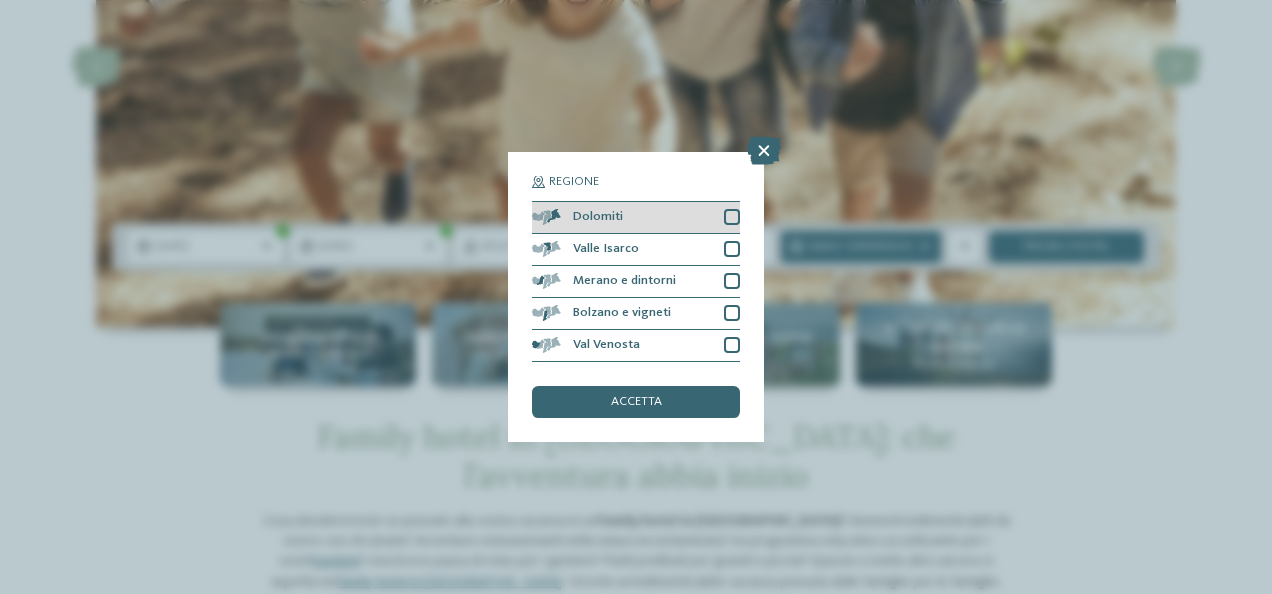 click on "Dolomiti" at bounding box center [636, 218] 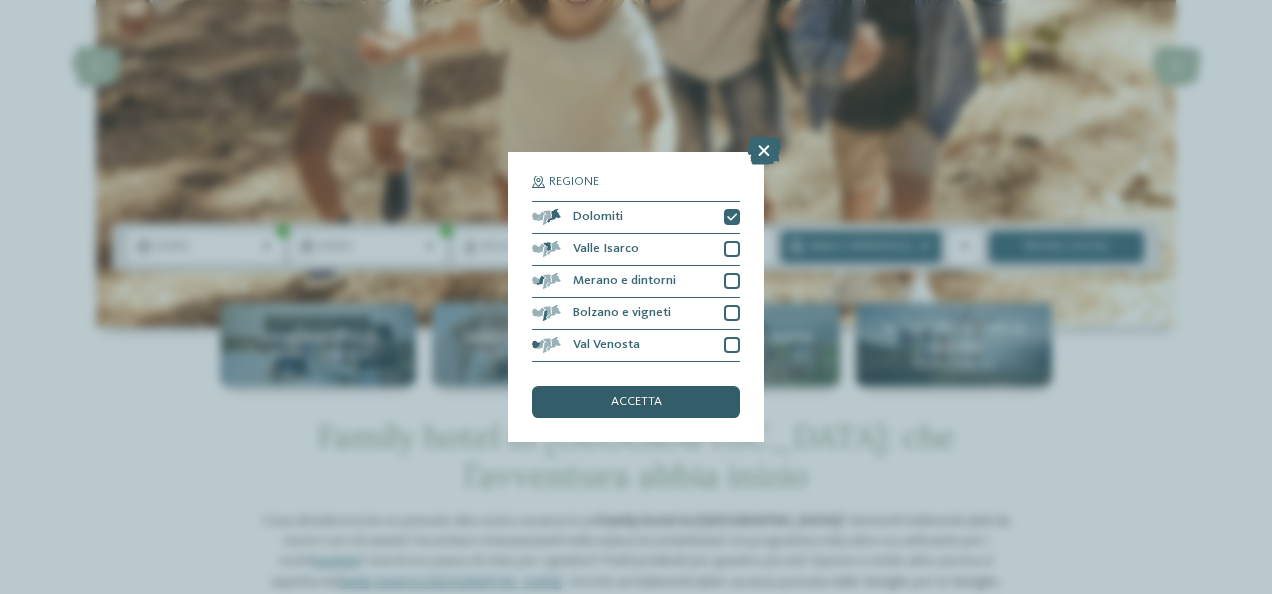 click on "accetta" at bounding box center (636, 402) 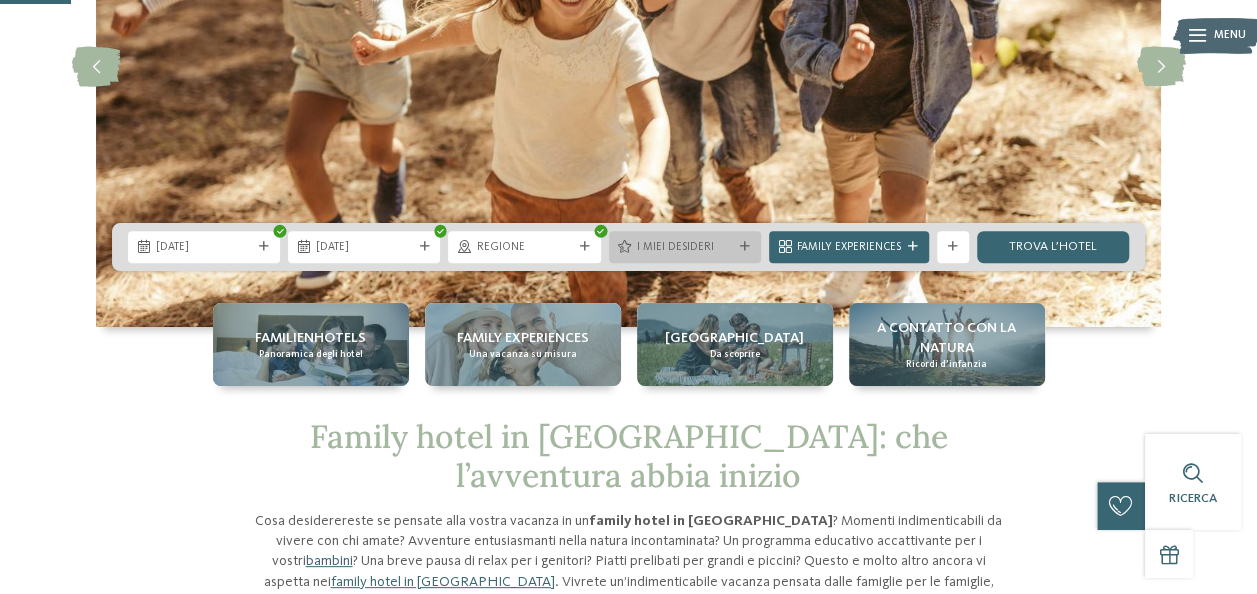 click on "I miei desideri" at bounding box center (685, 248) 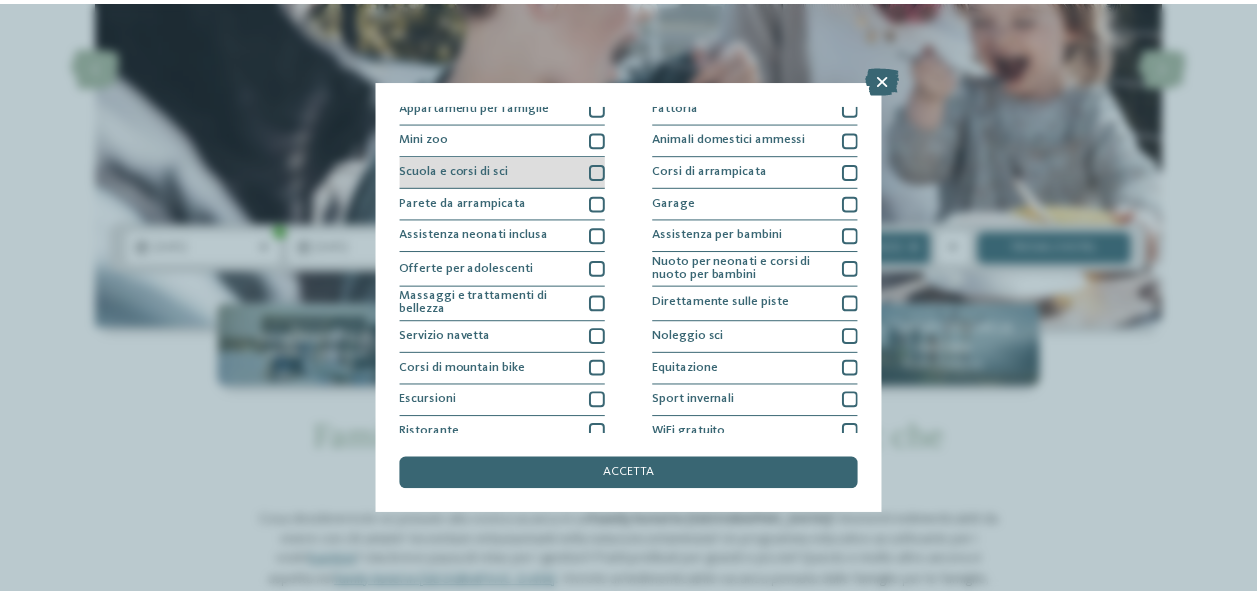 scroll, scrollTop: 203, scrollLeft: 0, axis: vertical 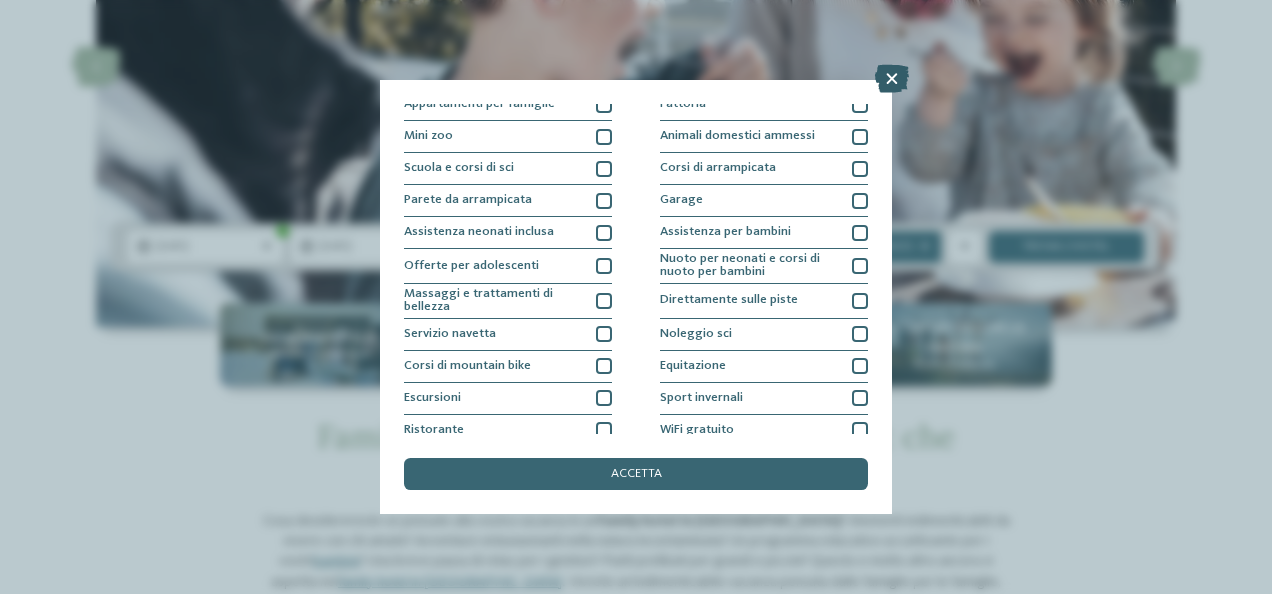 click at bounding box center (892, 79) 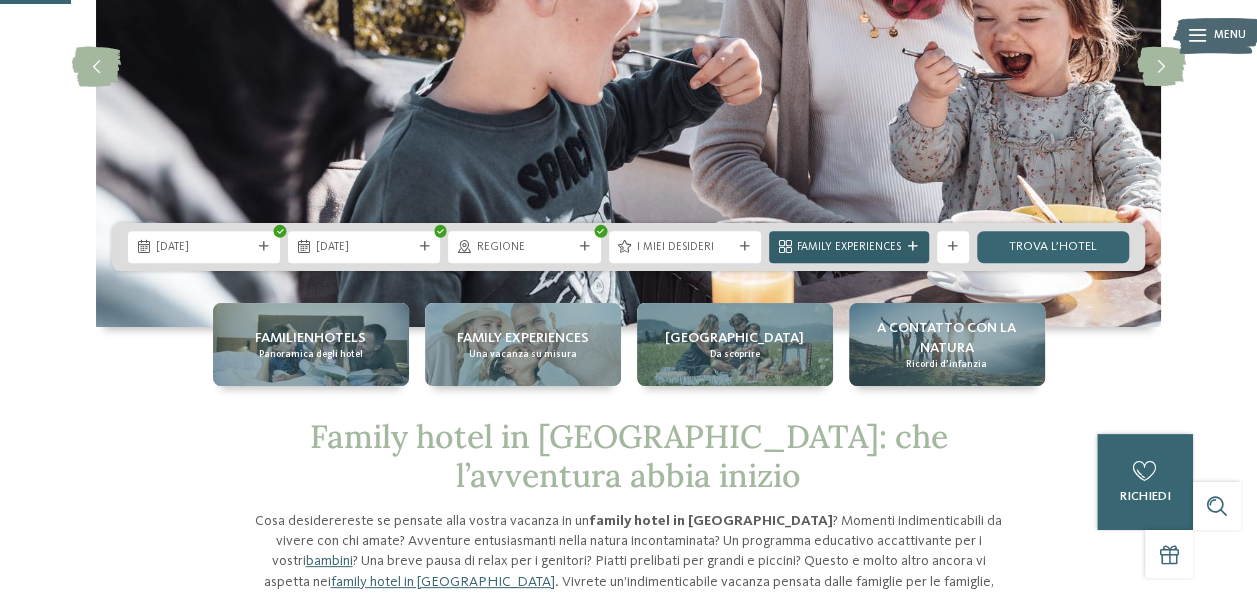 click on "Family Experiences" at bounding box center [849, 248] 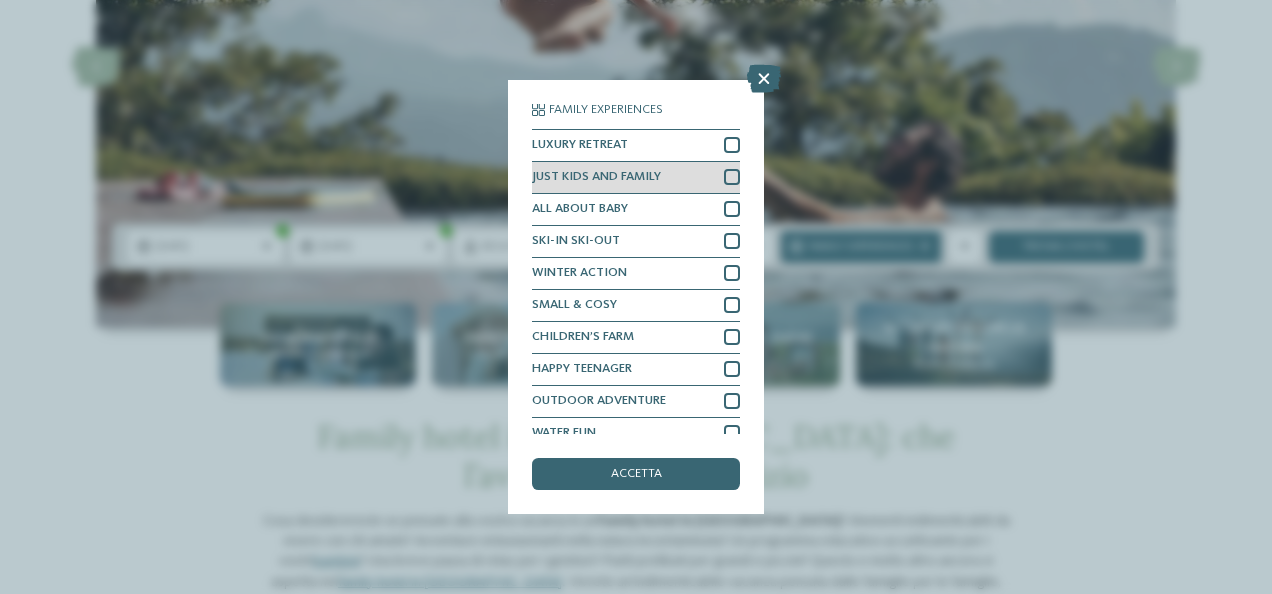 click at bounding box center (732, 177) 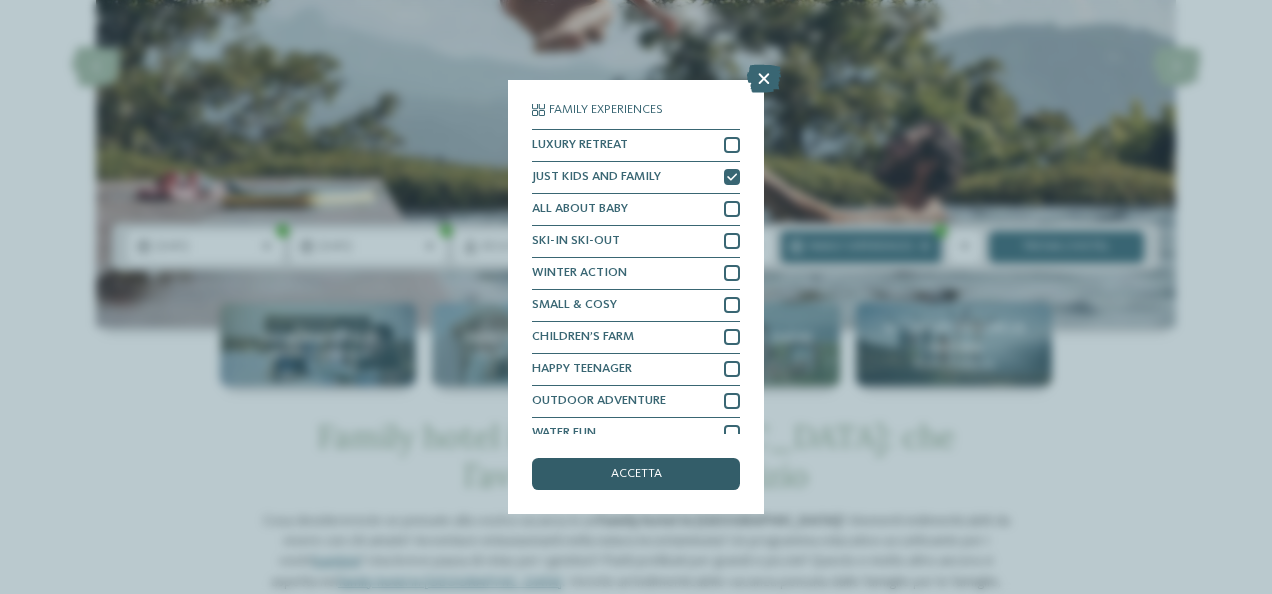 click on "accetta" at bounding box center [636, 474] 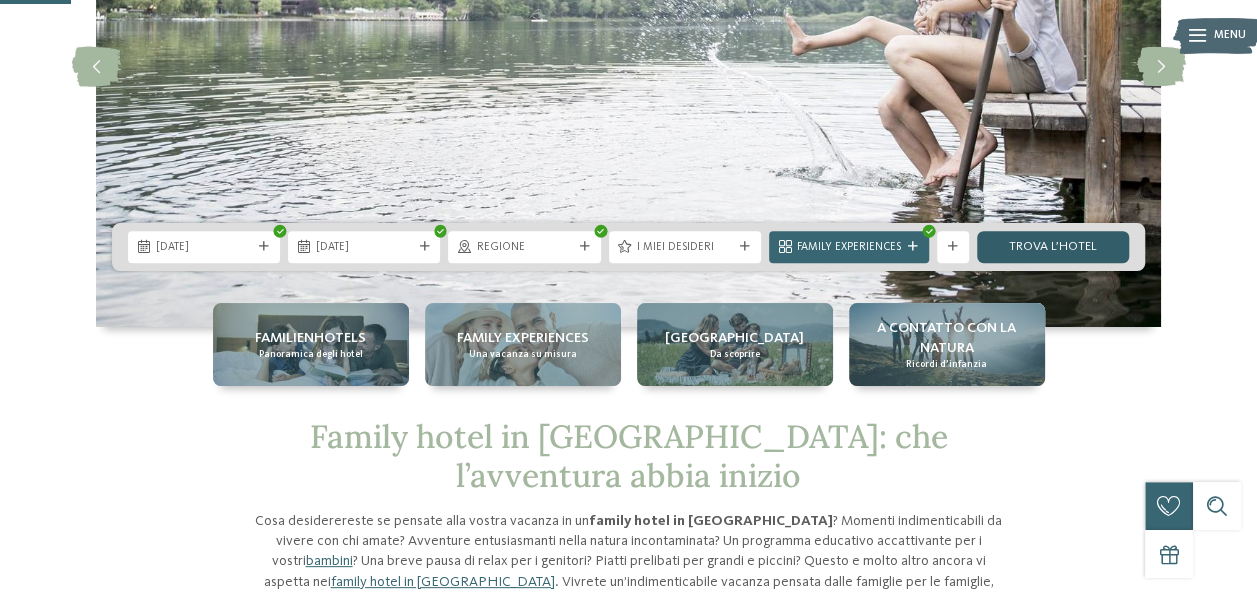 click on "trova l’hotel" at bounding box center (1053, 247) 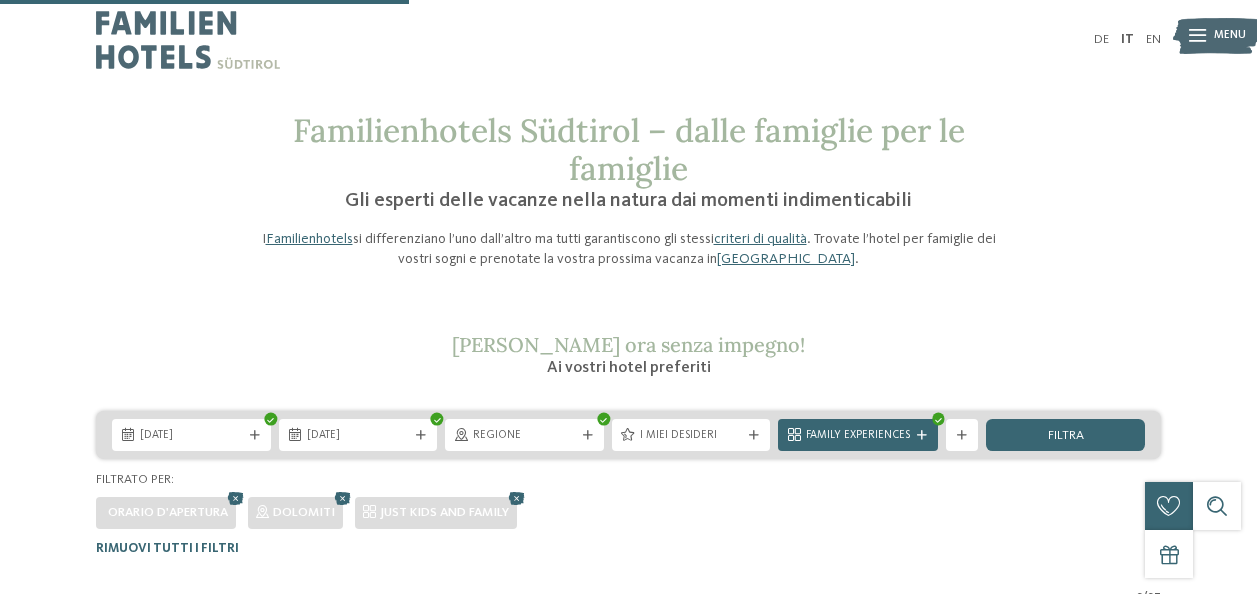 scroll, scrollTop: 494, scrollLeft: 0, axis: vertical 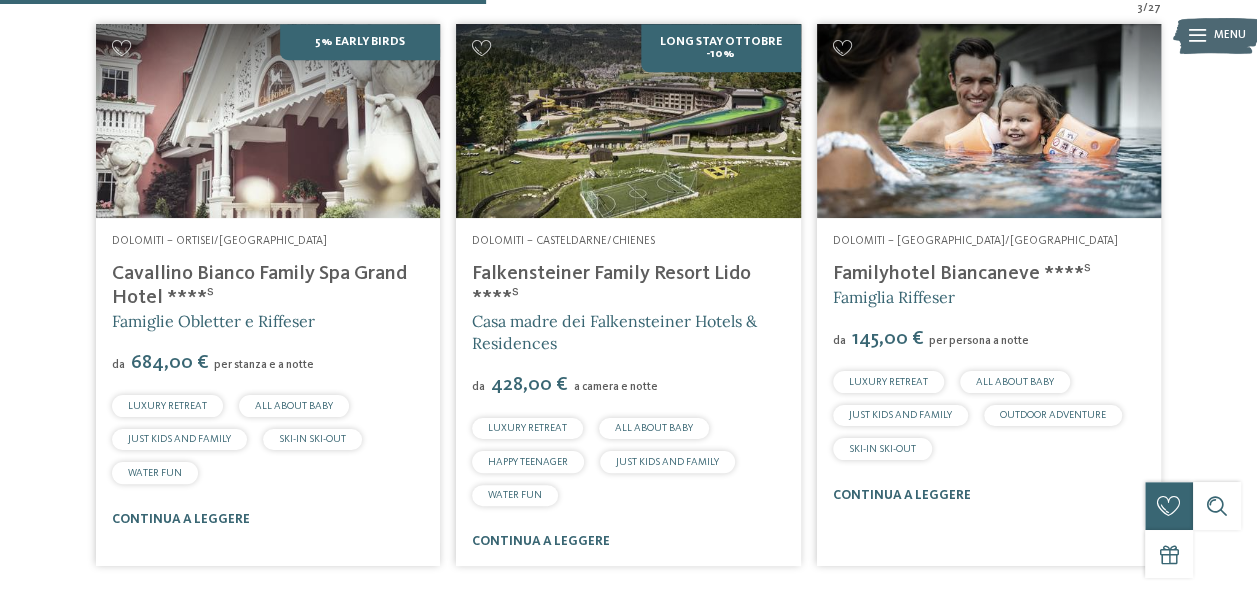 click at bounding box center [989, 121] 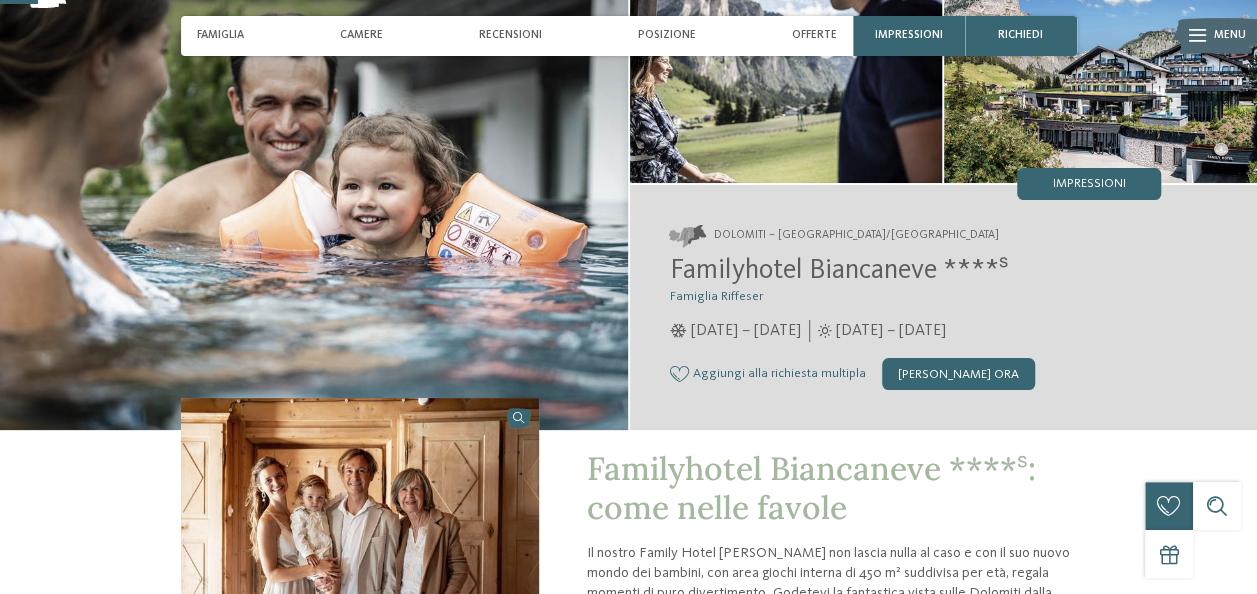 scroll, scrollTop: 150, scrollLeft: 0, axis: vertical 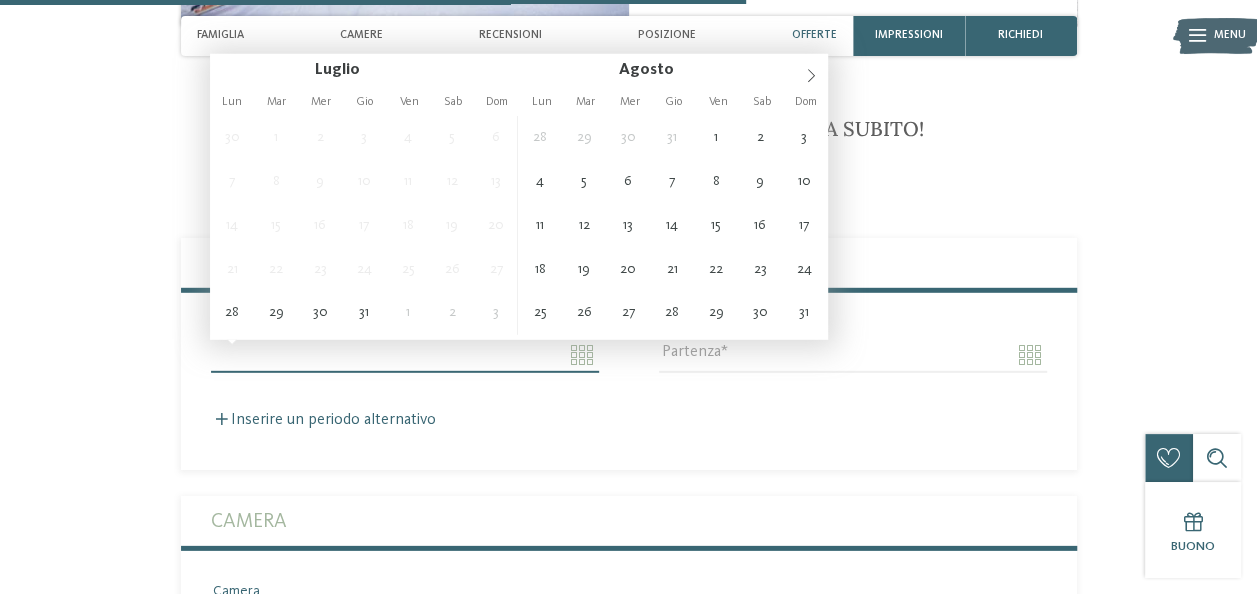 click on "Arrivo" at bounding box center [405, 355] 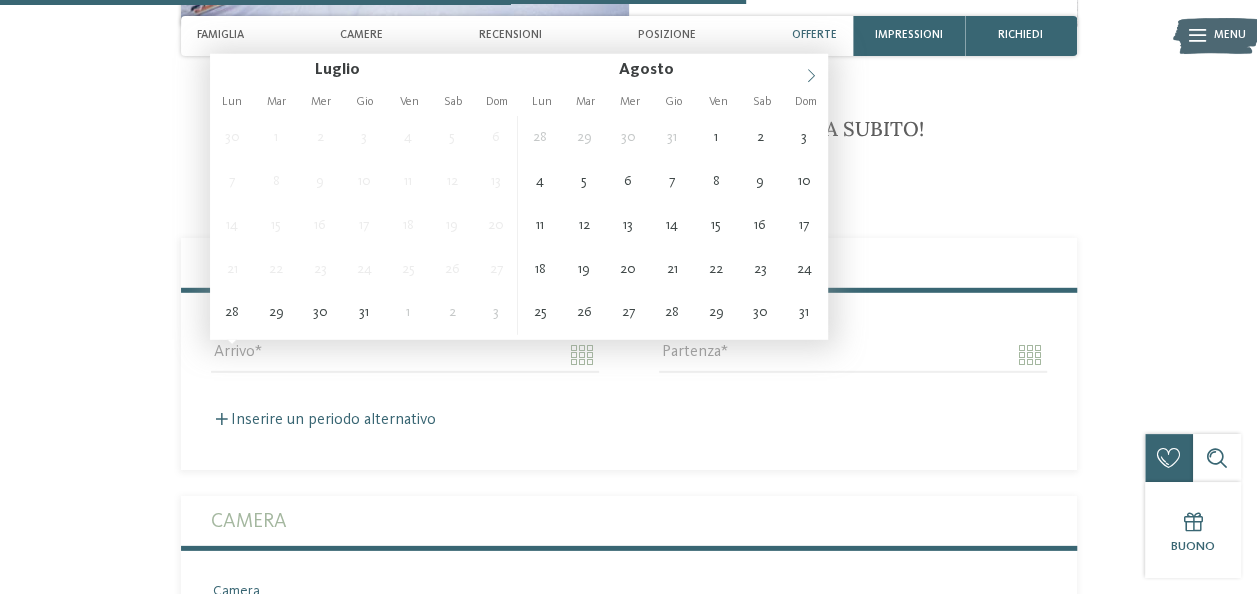click 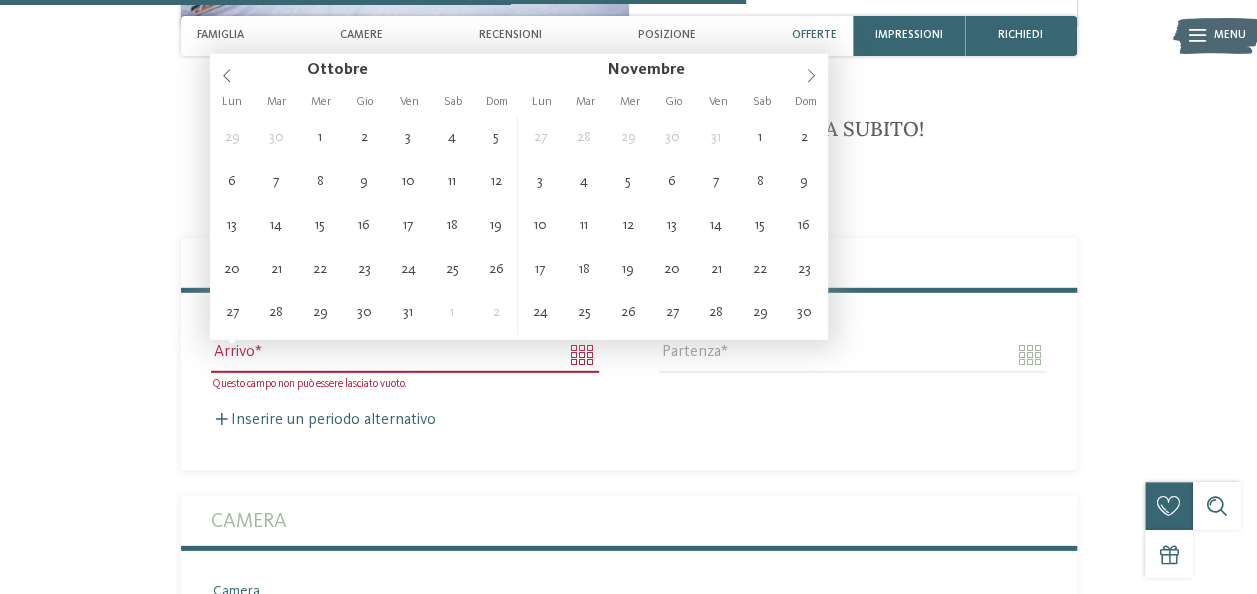 drag, startPoint x: 817, startPoint y: 71, endPoint x: 807, endPoint y: 76, distance: 11.18034 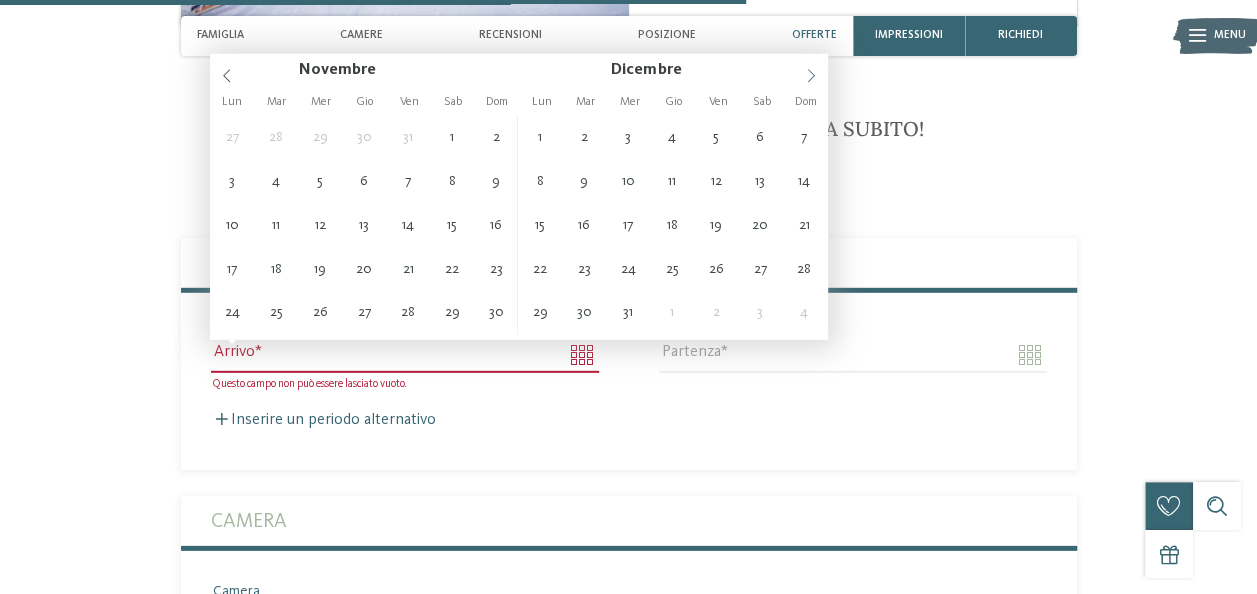 type on "**********" 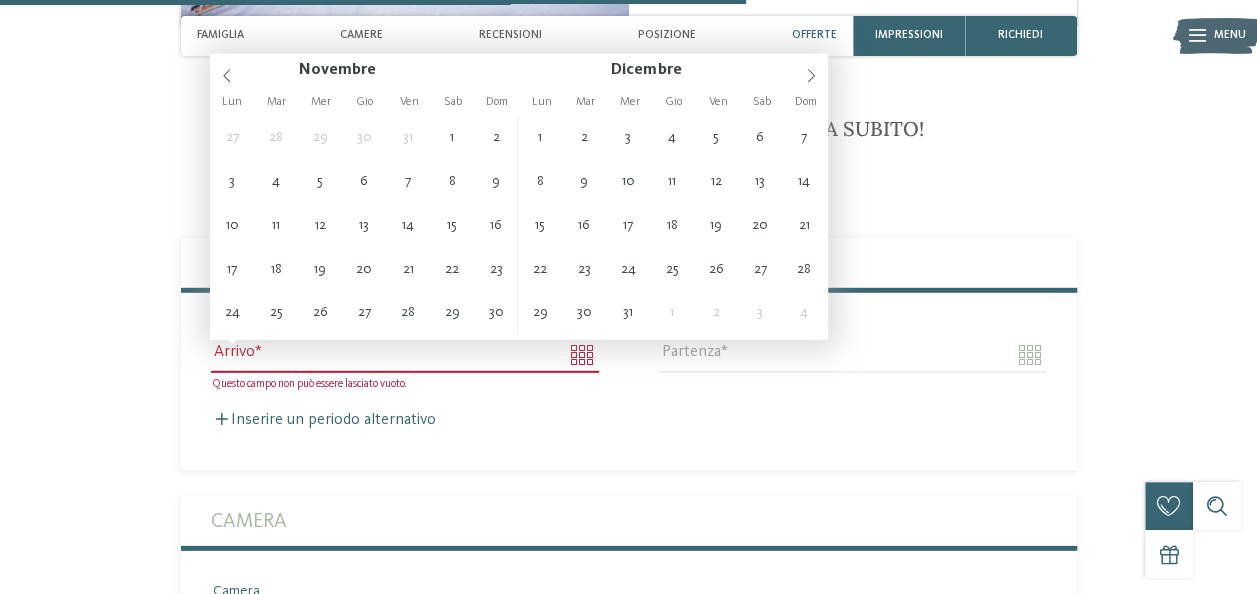type on "****" 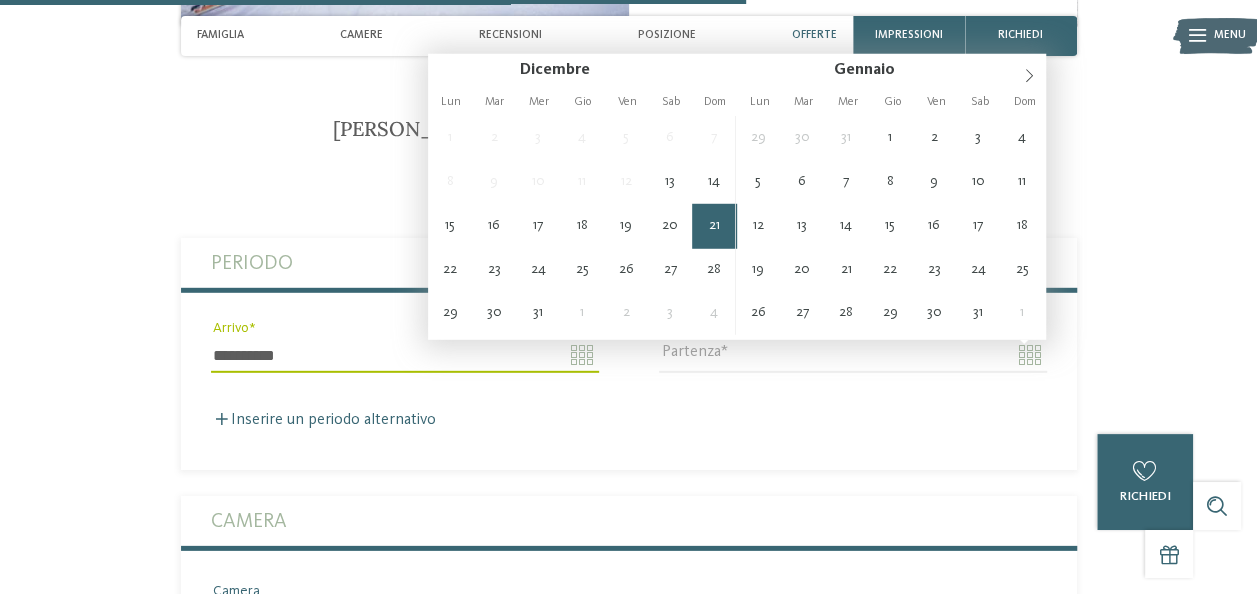 type on "**********" 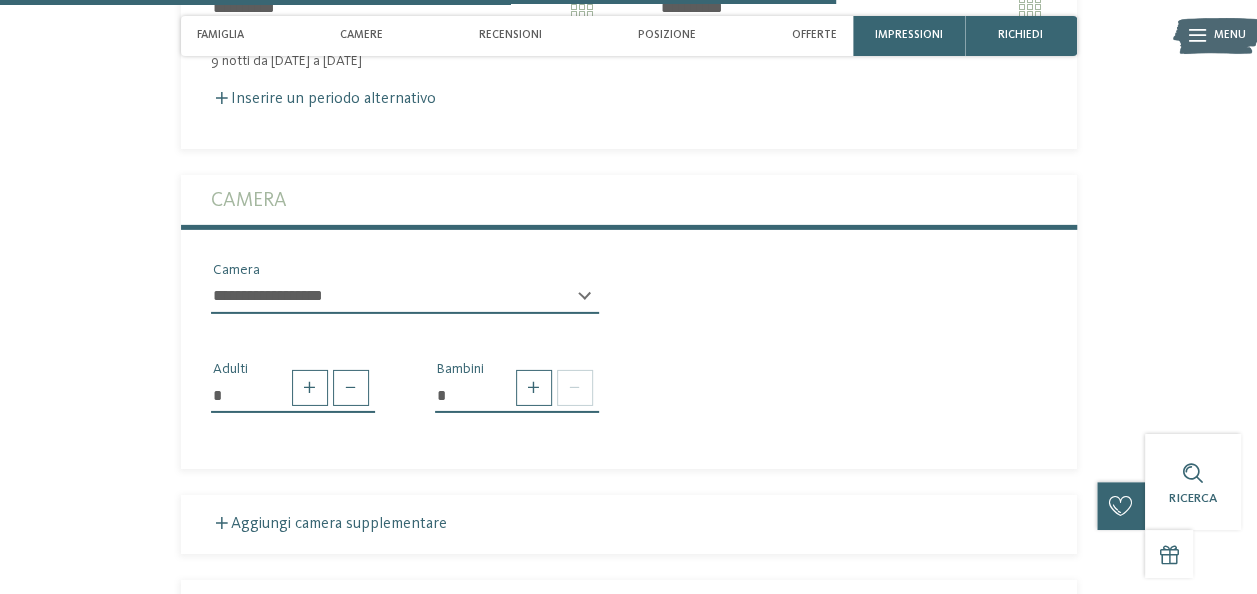 scroll, scrollTop: 3076, scrollLeft: 0, axis: vertical 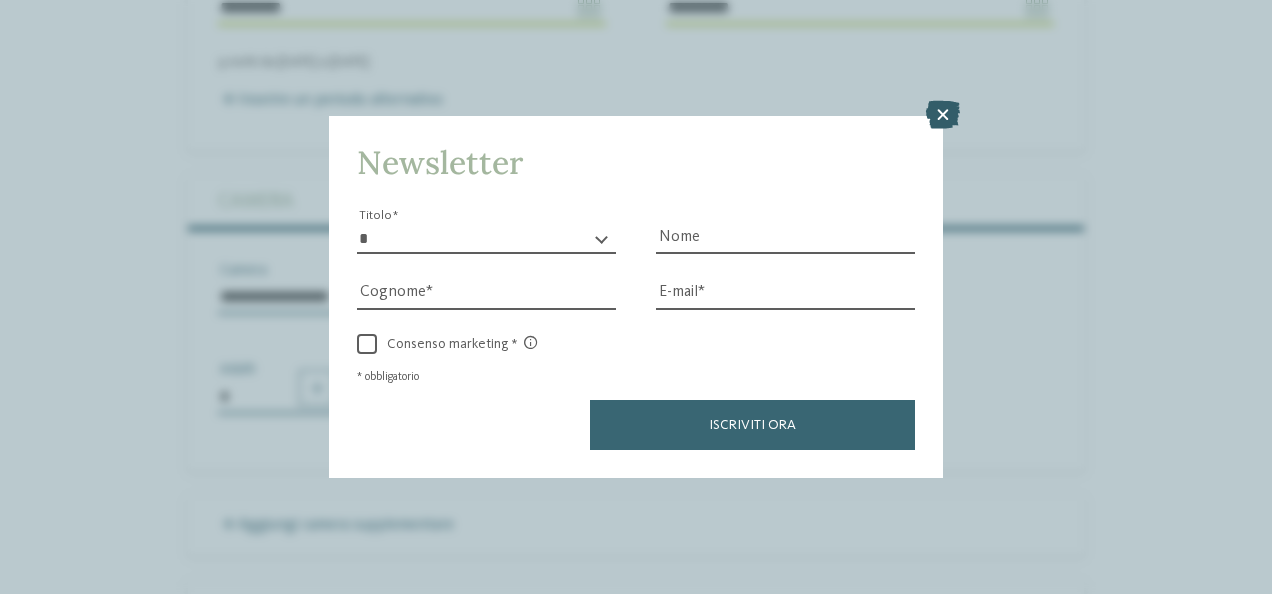 click at bounding box center (943, 115) 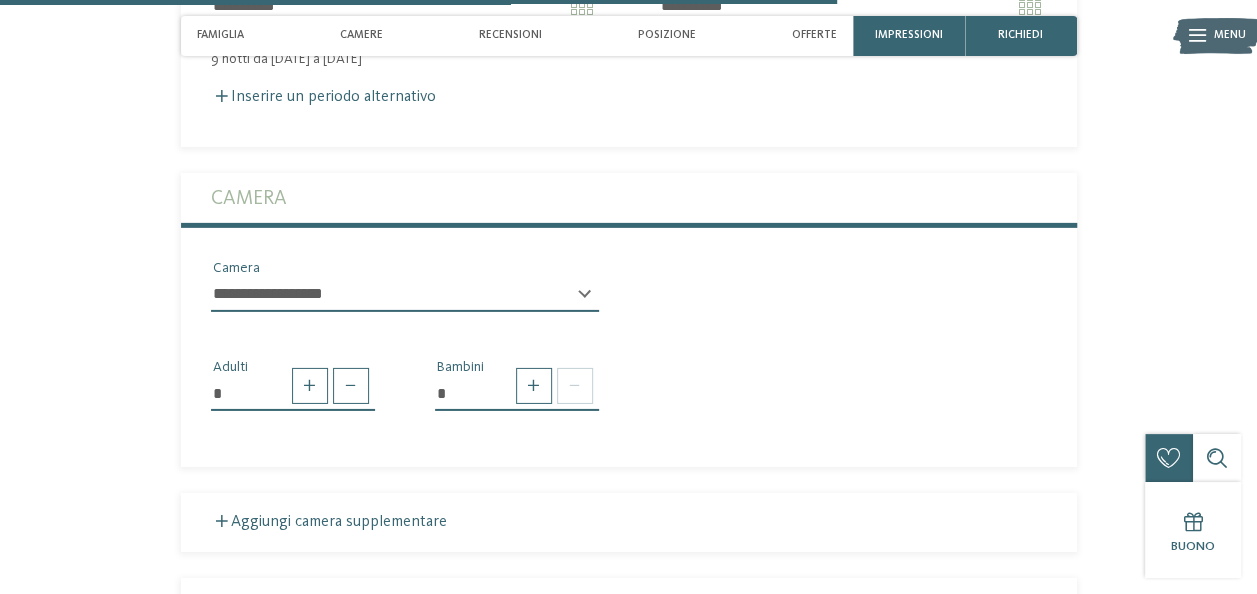 click on "**********" at bounding box center (405, 295) 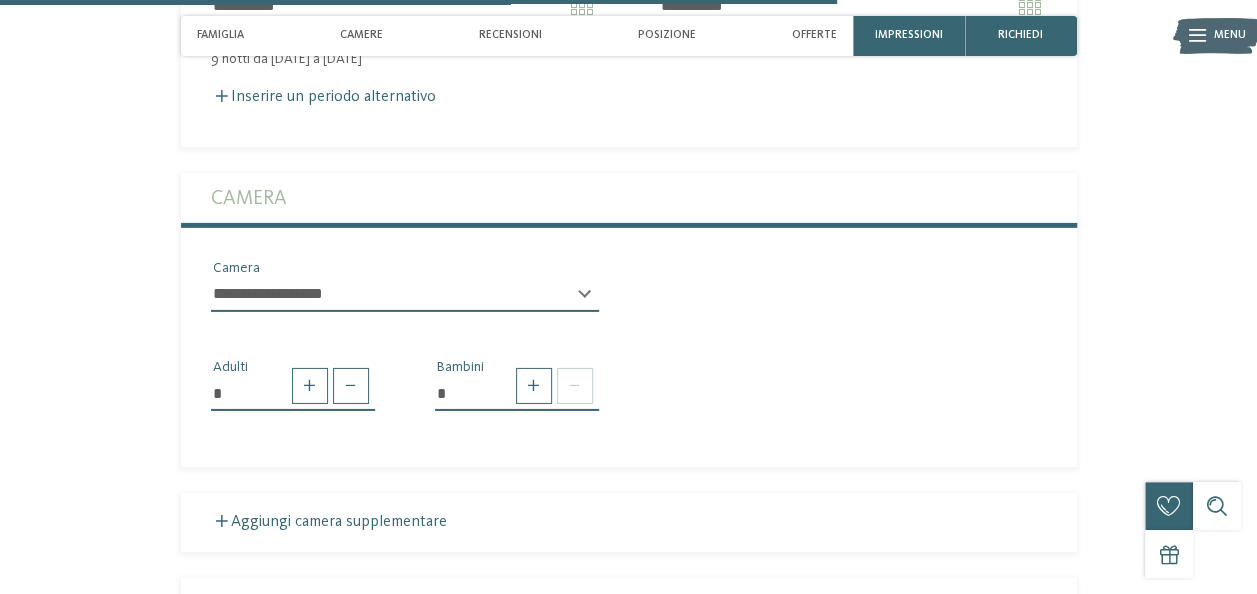 click on "**********" at bounding box center (629, 293) 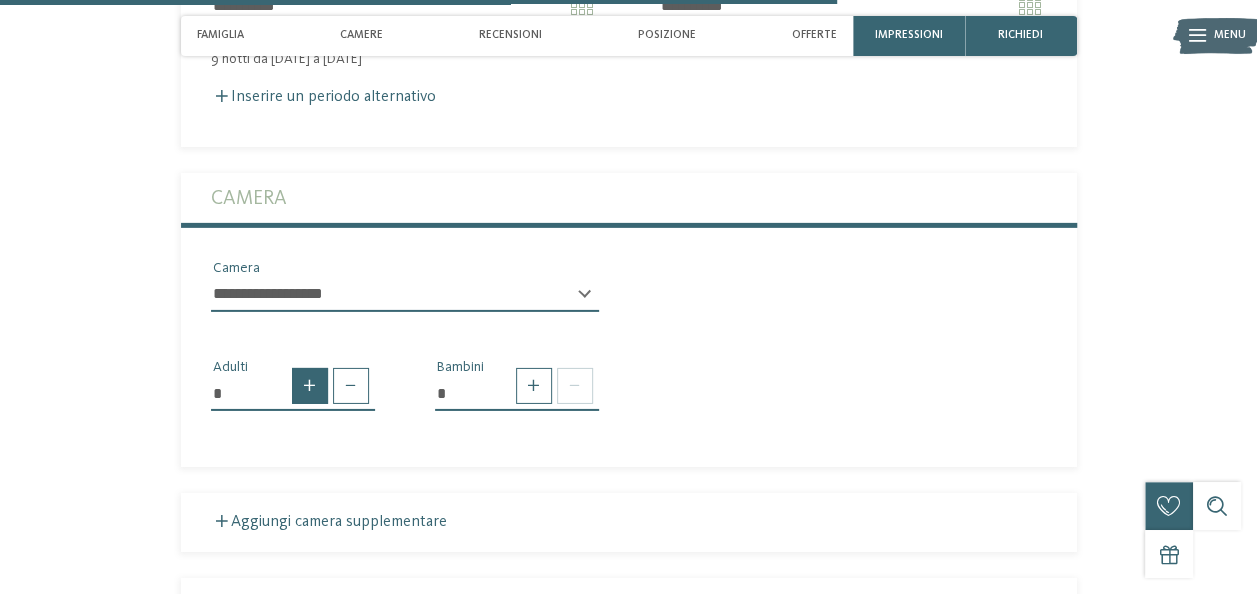 click at bounding box center (310, 386) 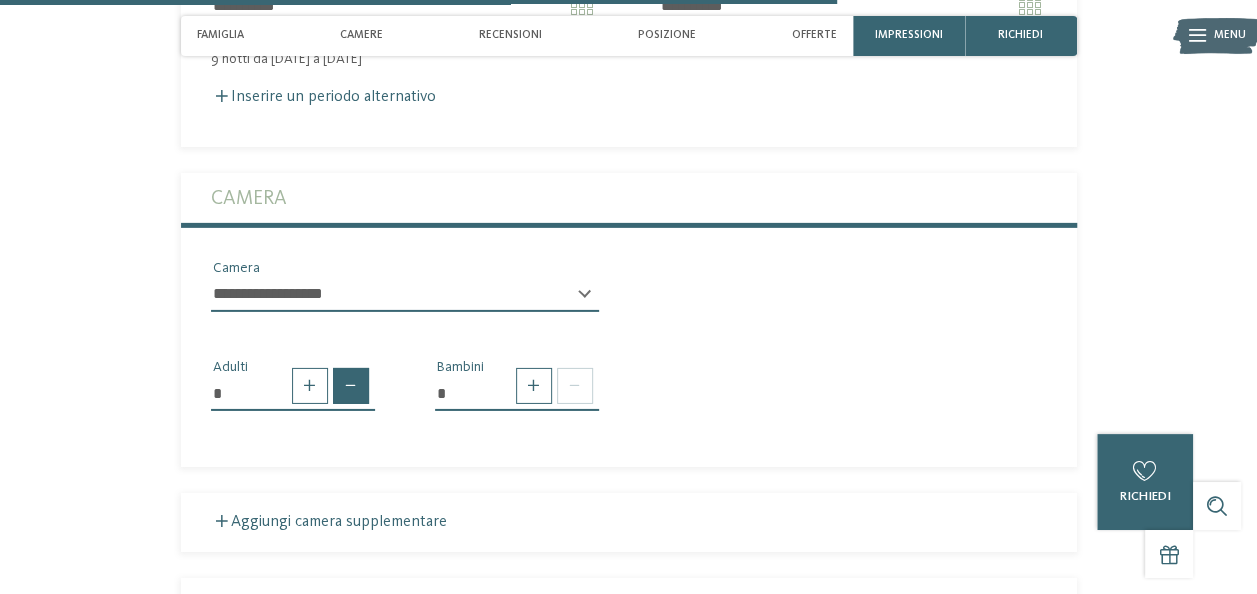 click at bounding box center [351, 386] 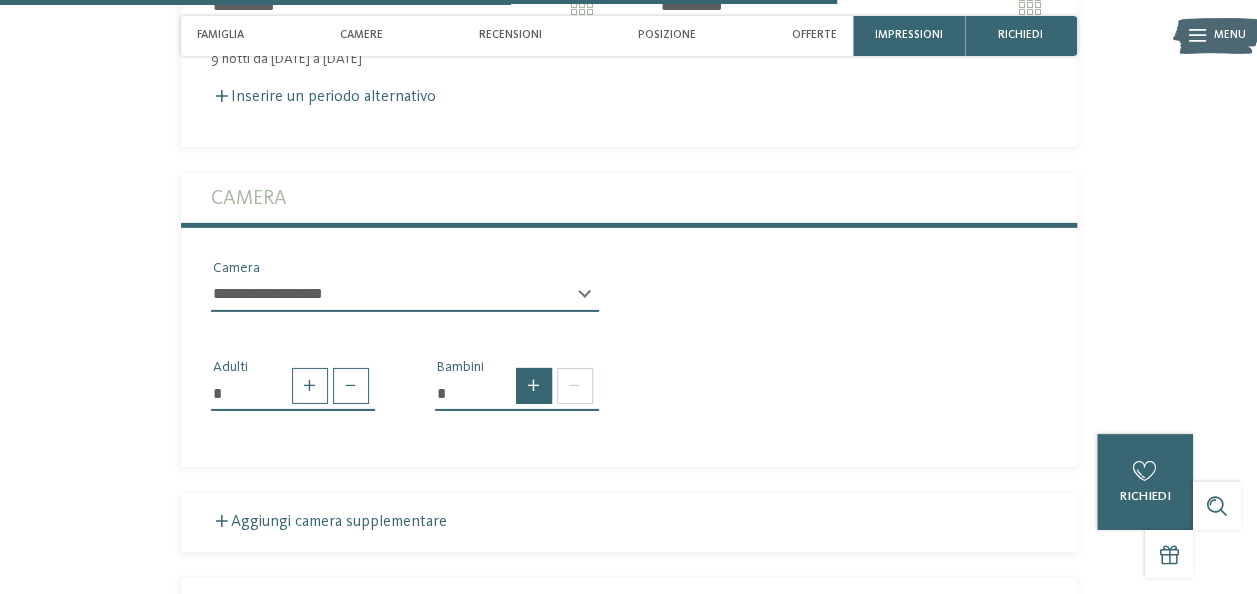 click at bounding box center [534, 386] 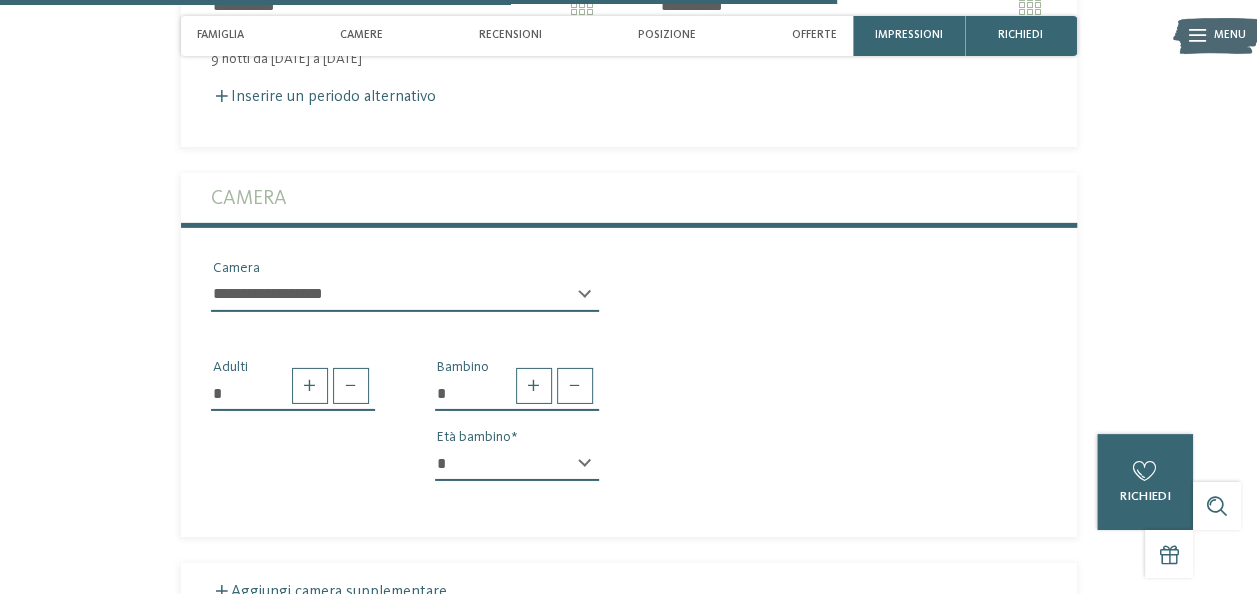 click on "* * * * * * * * * * * ** ** ** ** ** ** ** **" at bounding box center [517, 464] 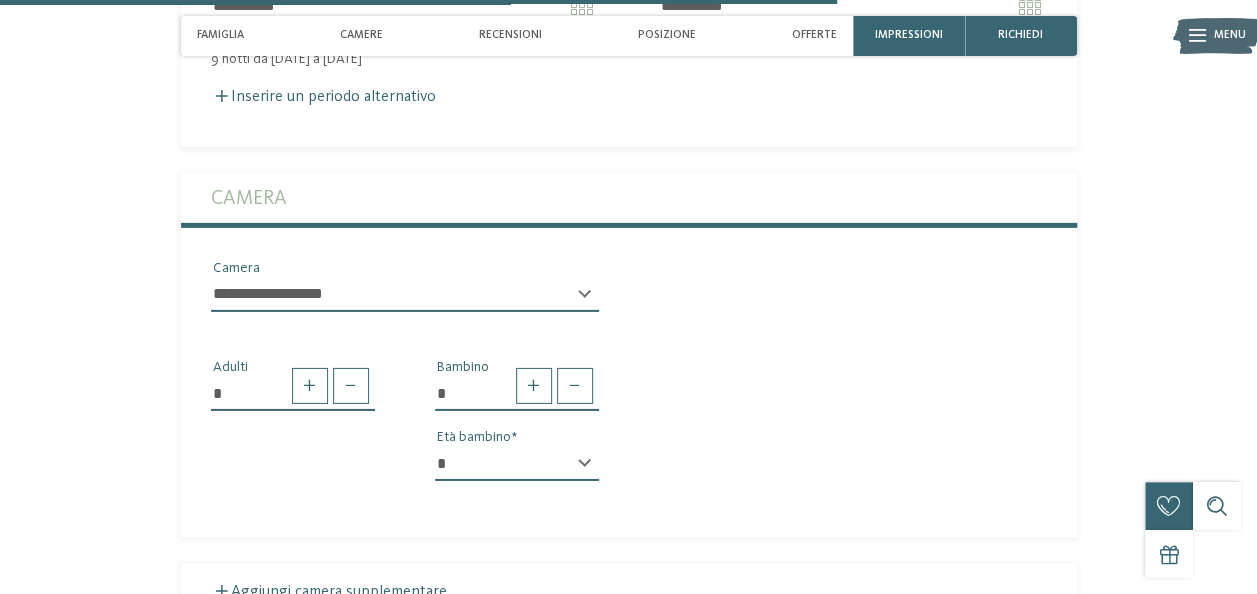 select on "*" 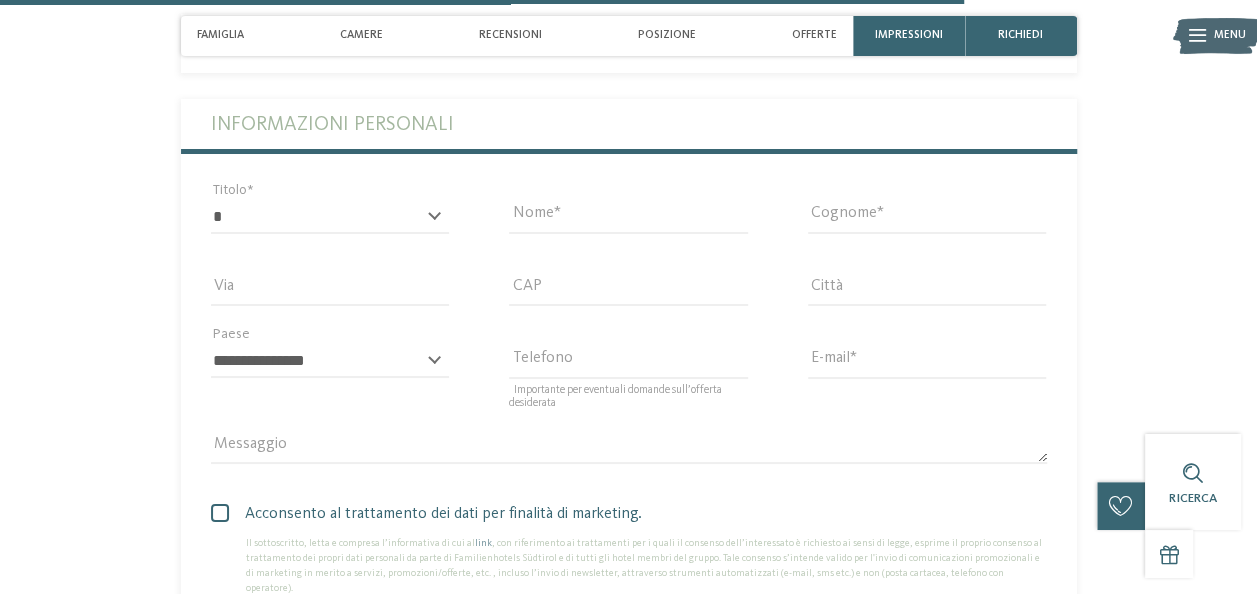 scroll, scrollTop: 3626, scrollLeft: 0, axis: vertical 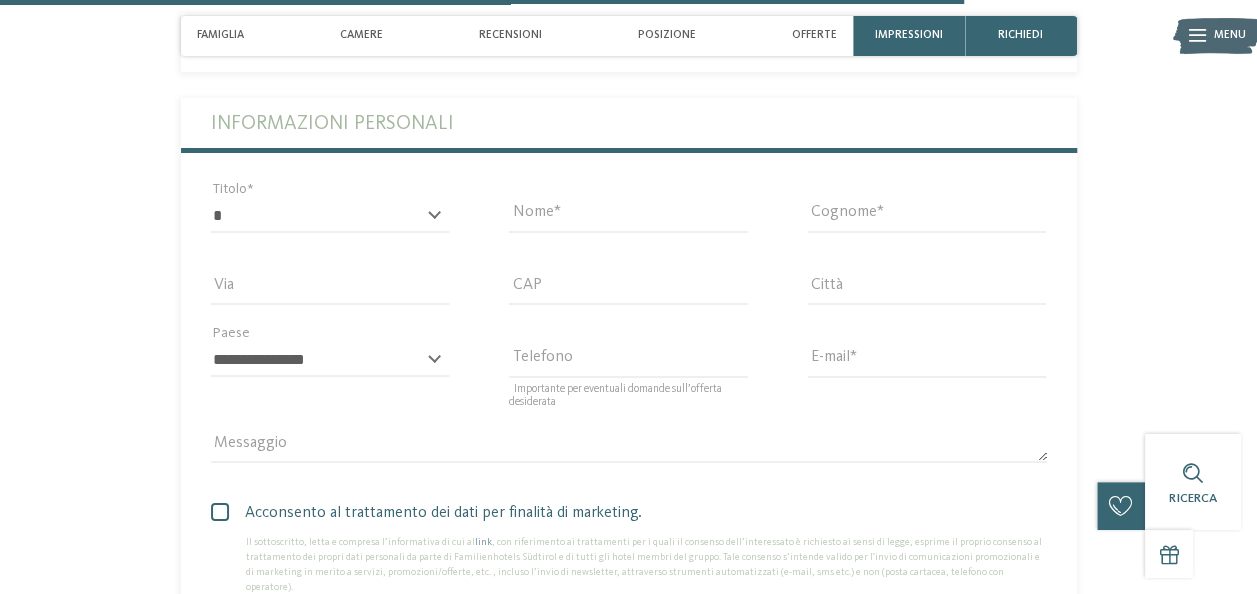 click on "* ****** ******* ******** ******
Titolo" at bounding box center [330, 215] 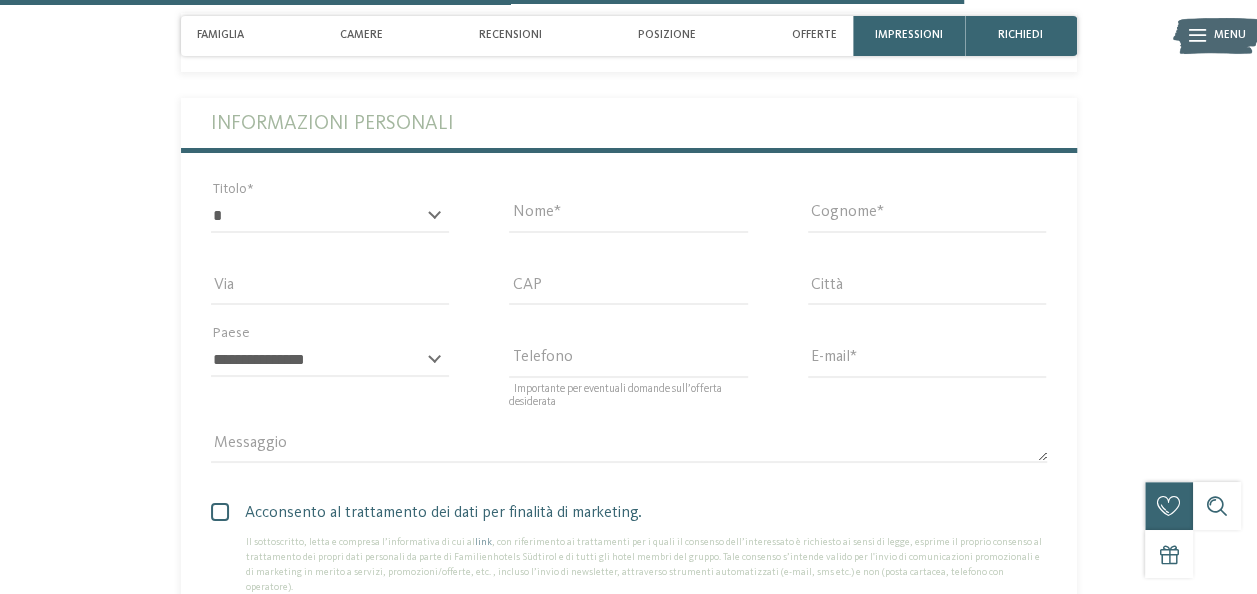 click on "* ****** ******* ******** ******
Titolo" at bounding box center (330, 225) 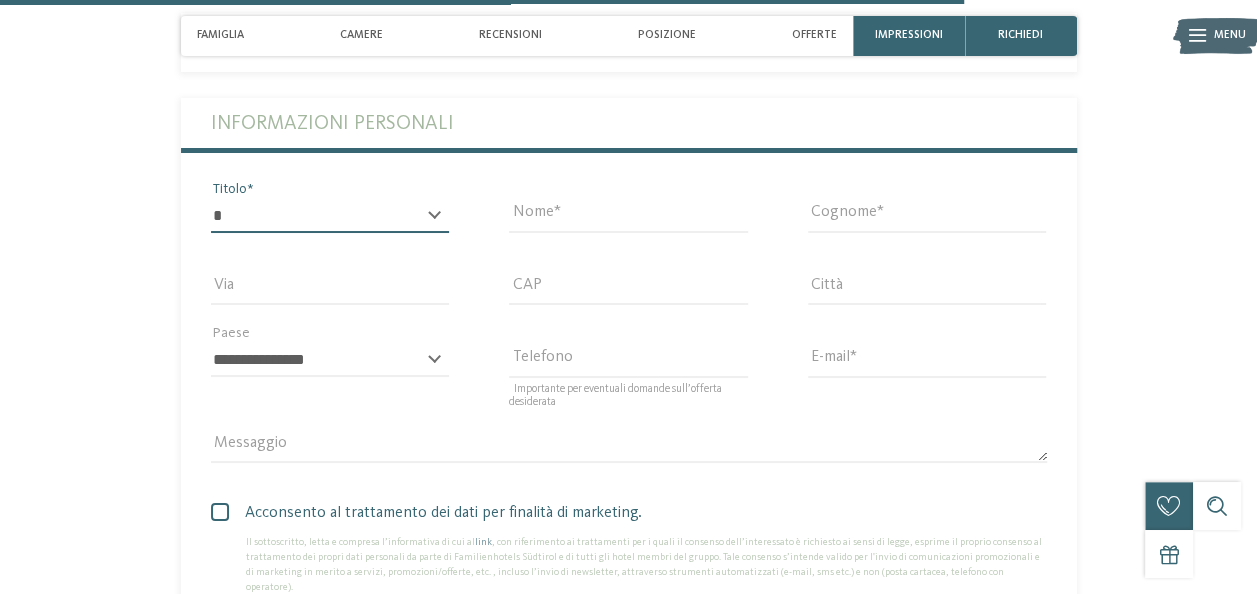 click on "* ****** ******* ******** ******" at bounding box center (330, 216) 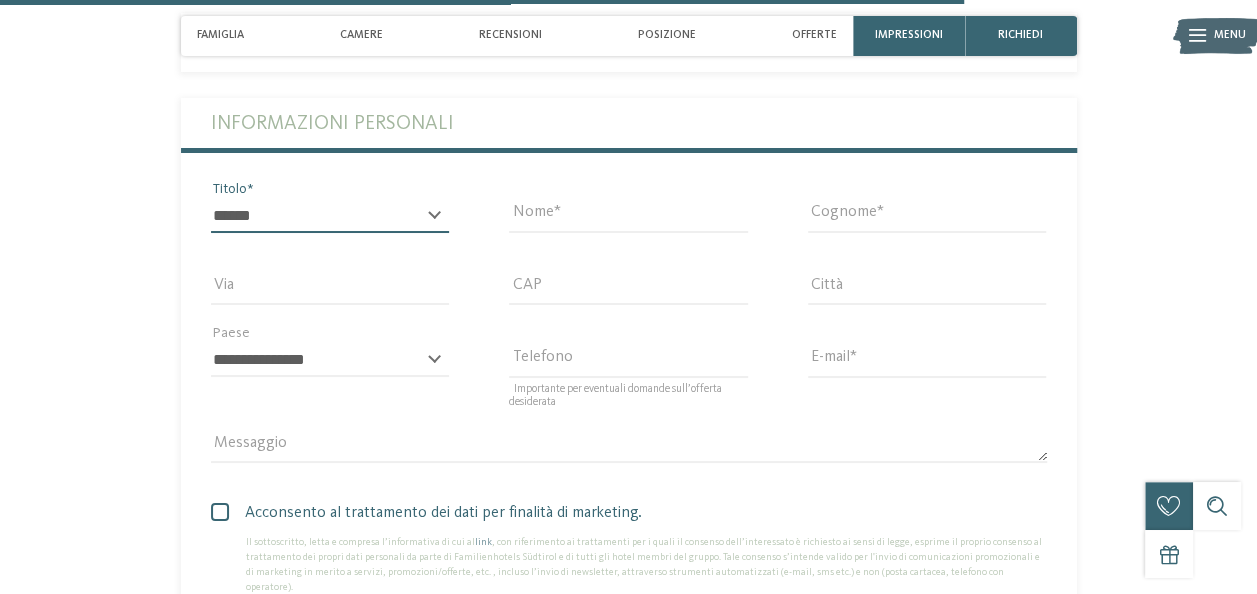 click on "* ****** ******* ******** ******" at bounding box center [330, 216] 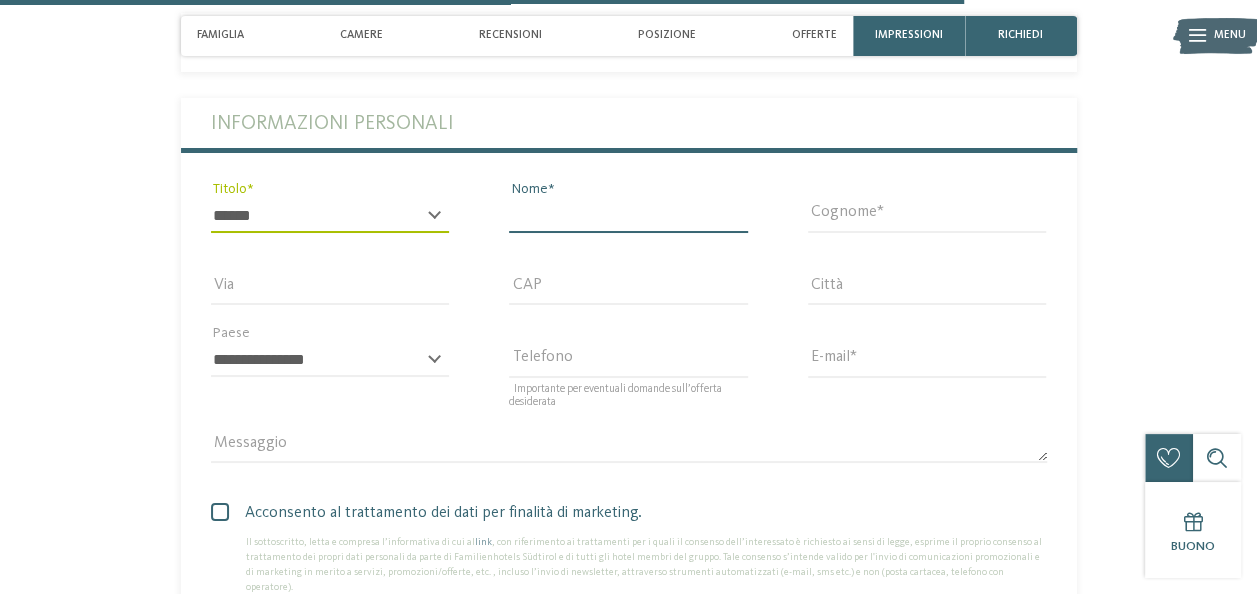 click on "Nome" at bounding box center [628, 216] 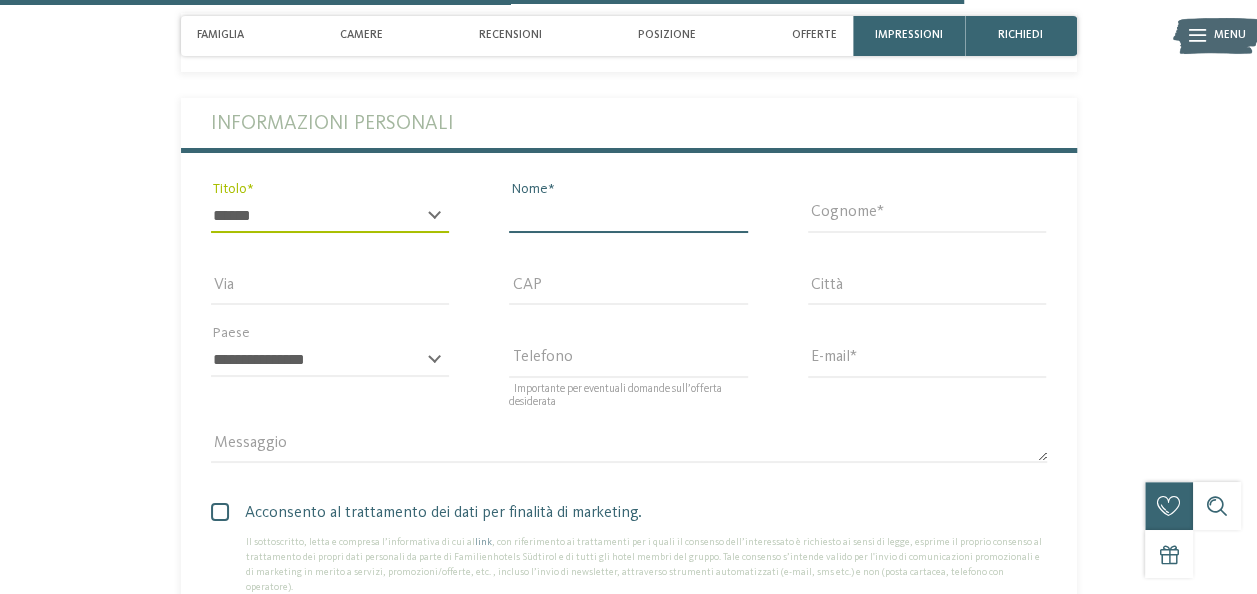 type on "******" 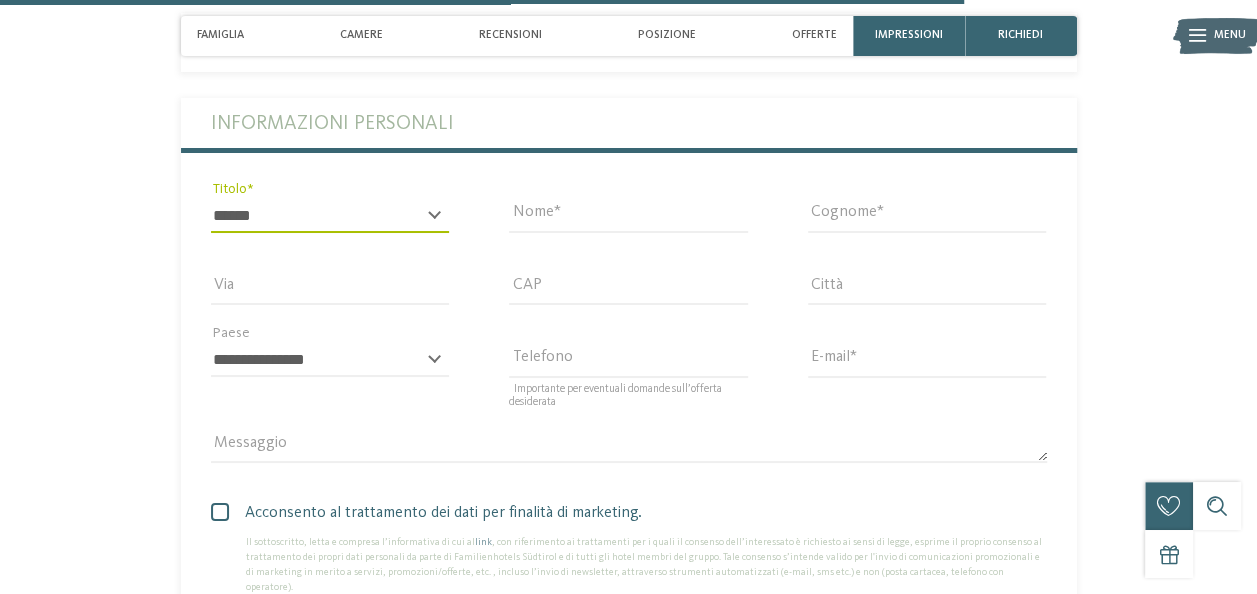 type on "*******" 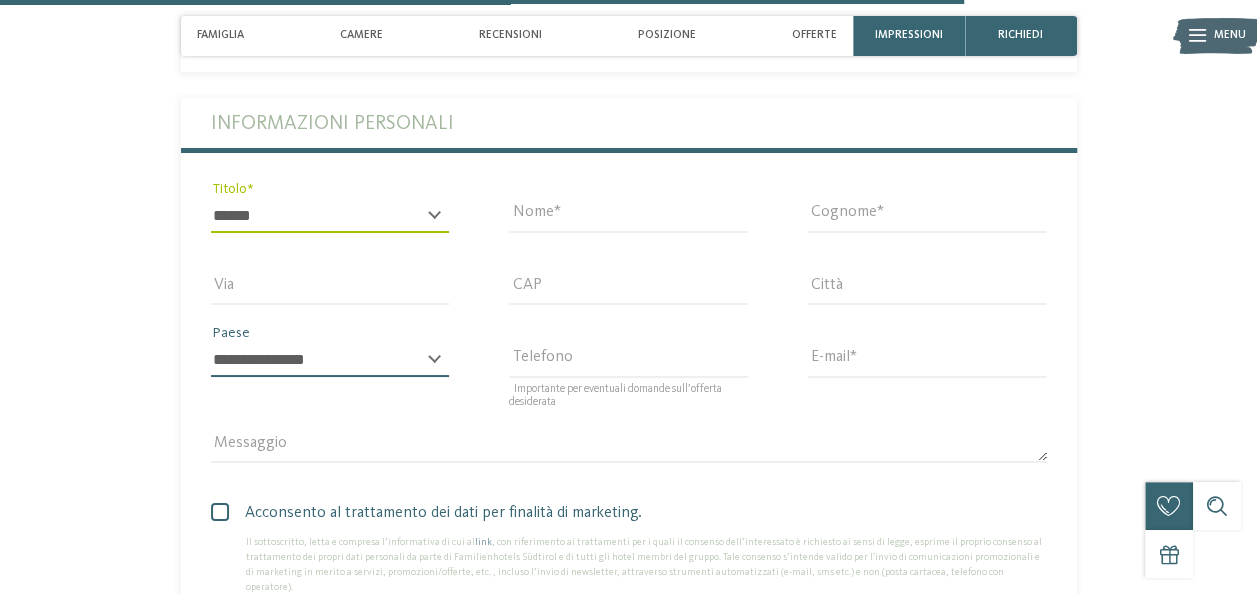 select on "**" 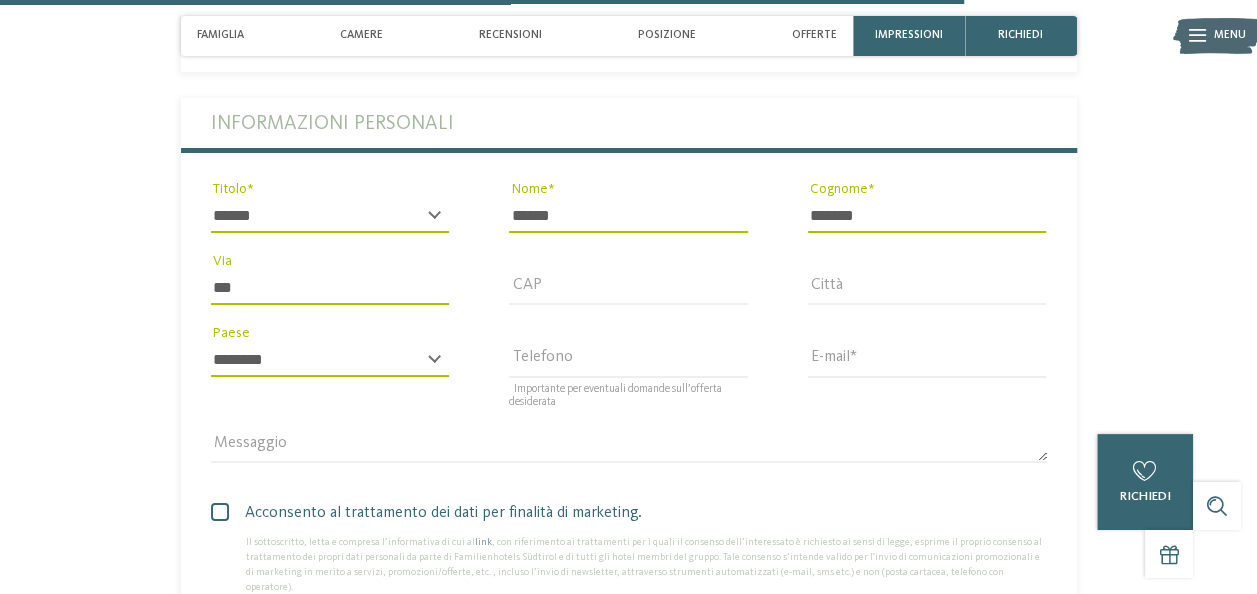 click on "***" at bounding box center [330, 288] 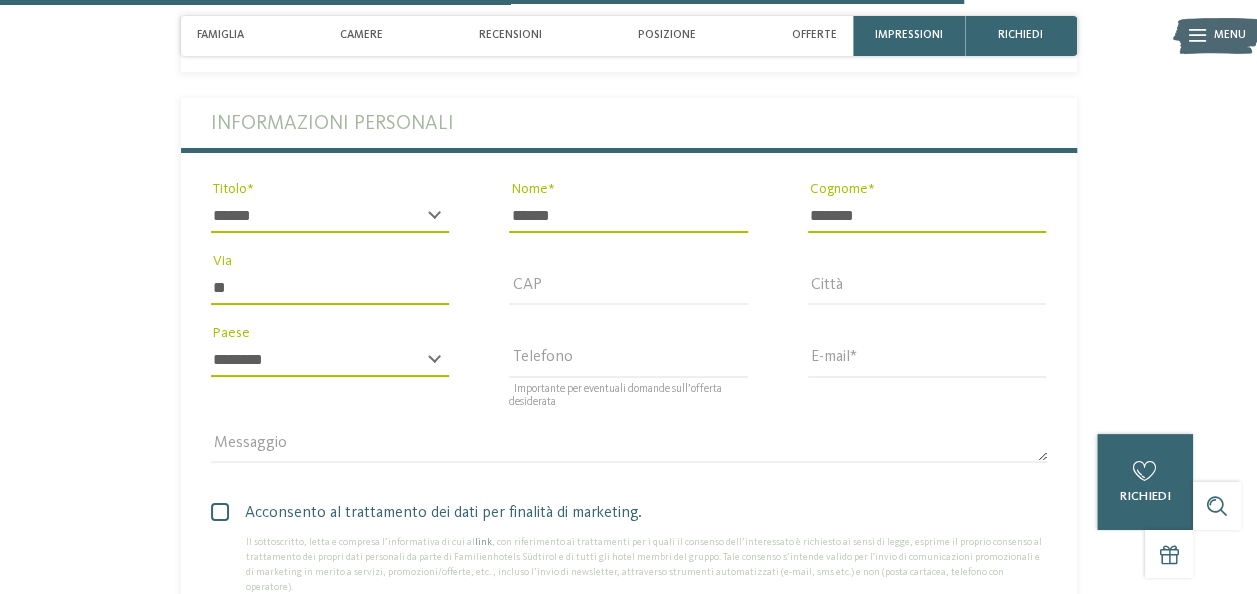 type on "*" 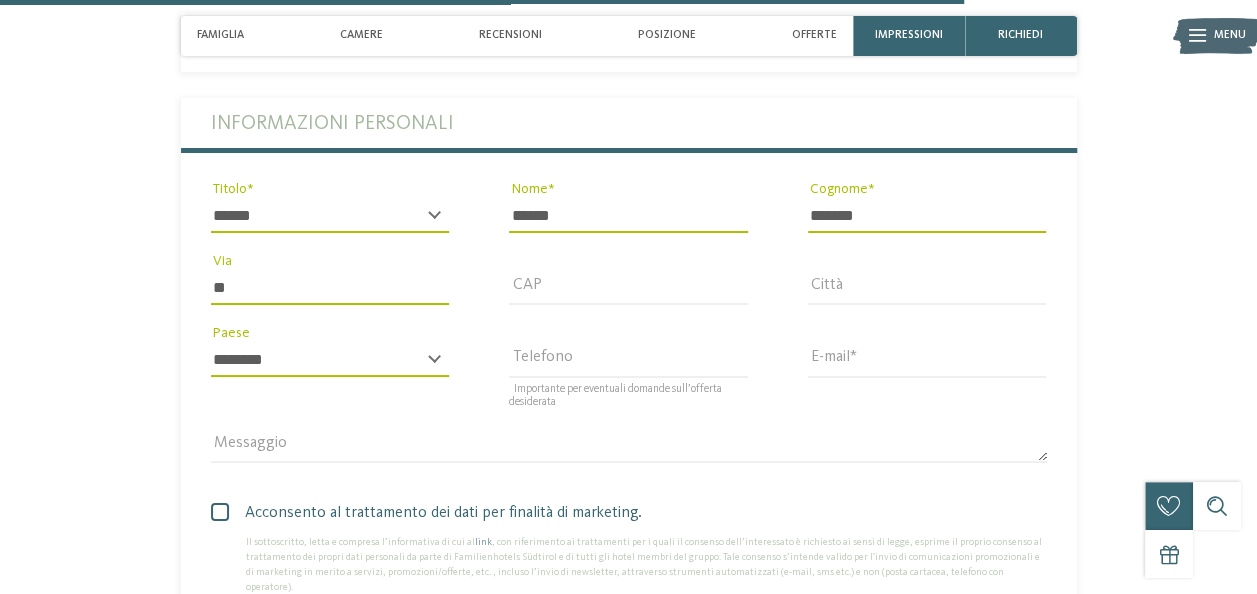 type on "*" 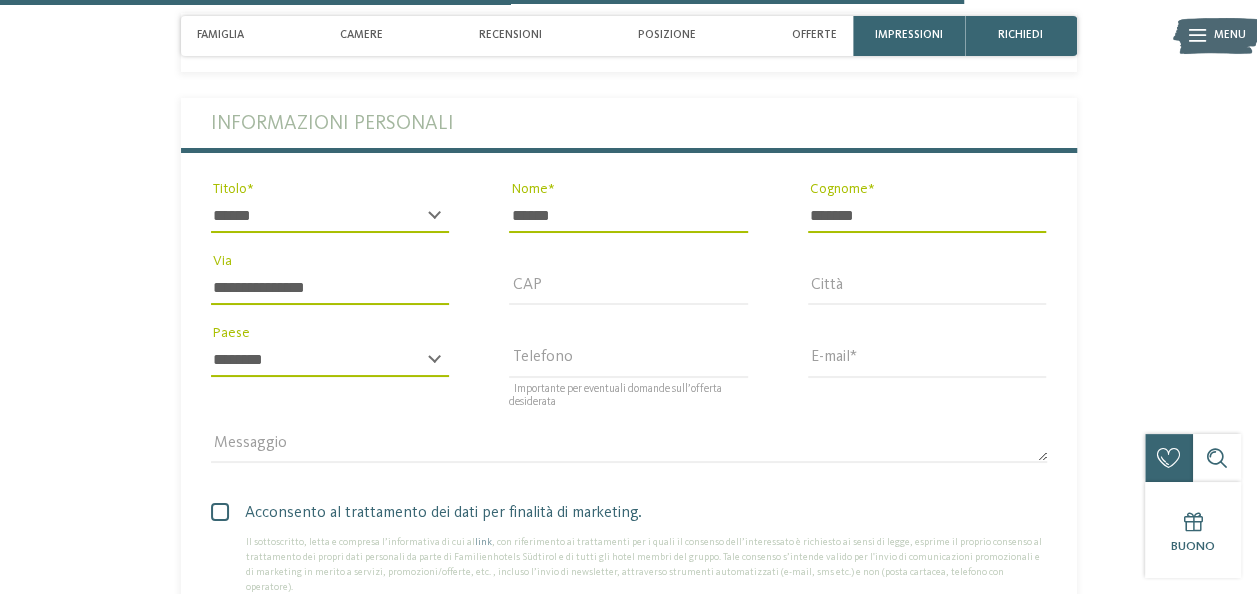 type on "**********" 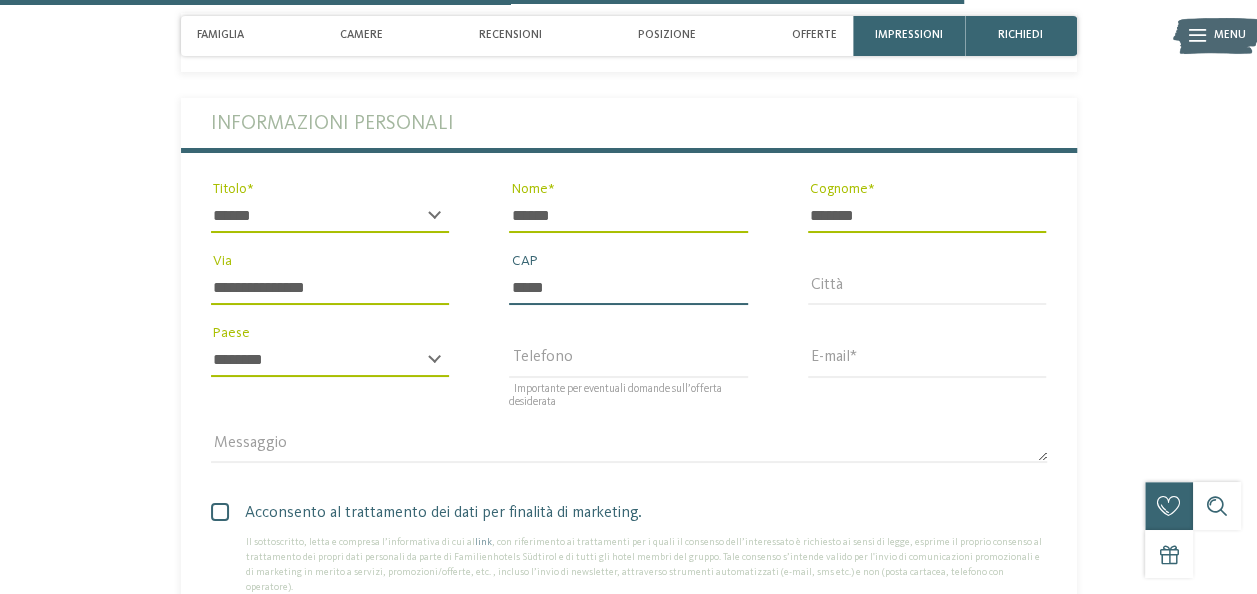type on "*****" 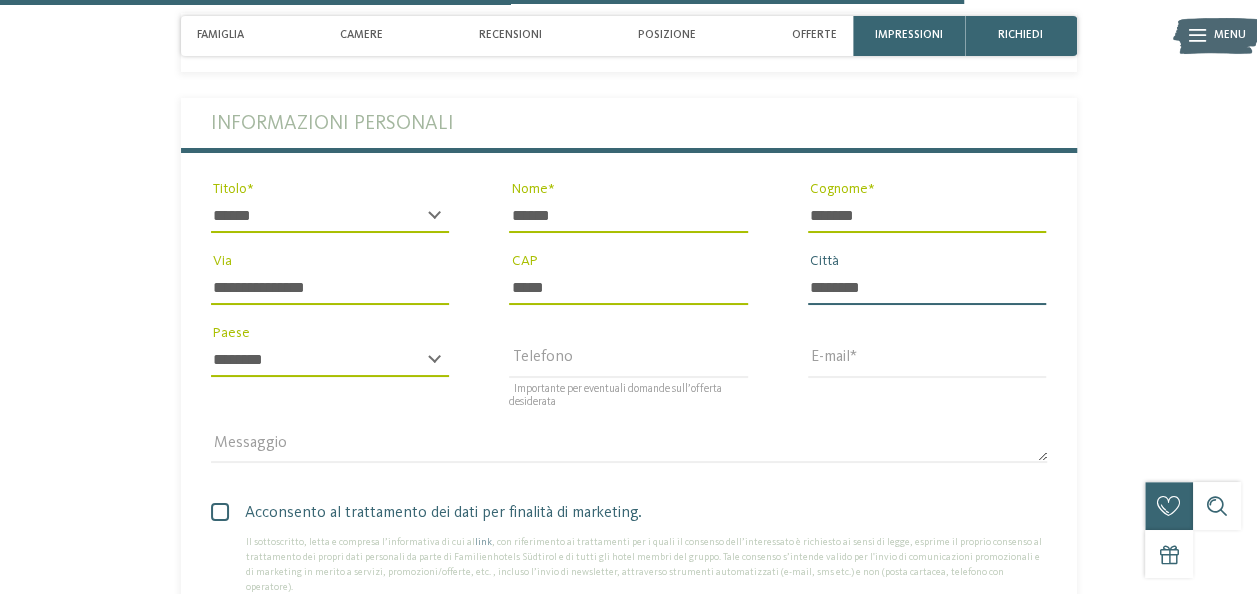 type on "********" 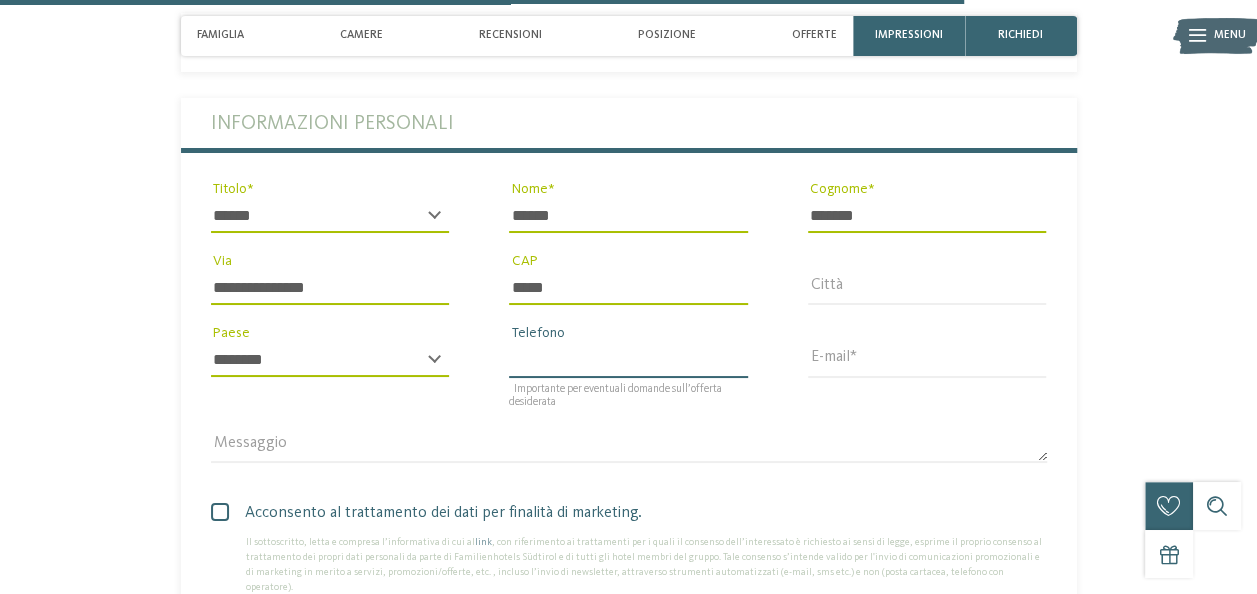 click on "Telefono" at bounding box center (628, 360) 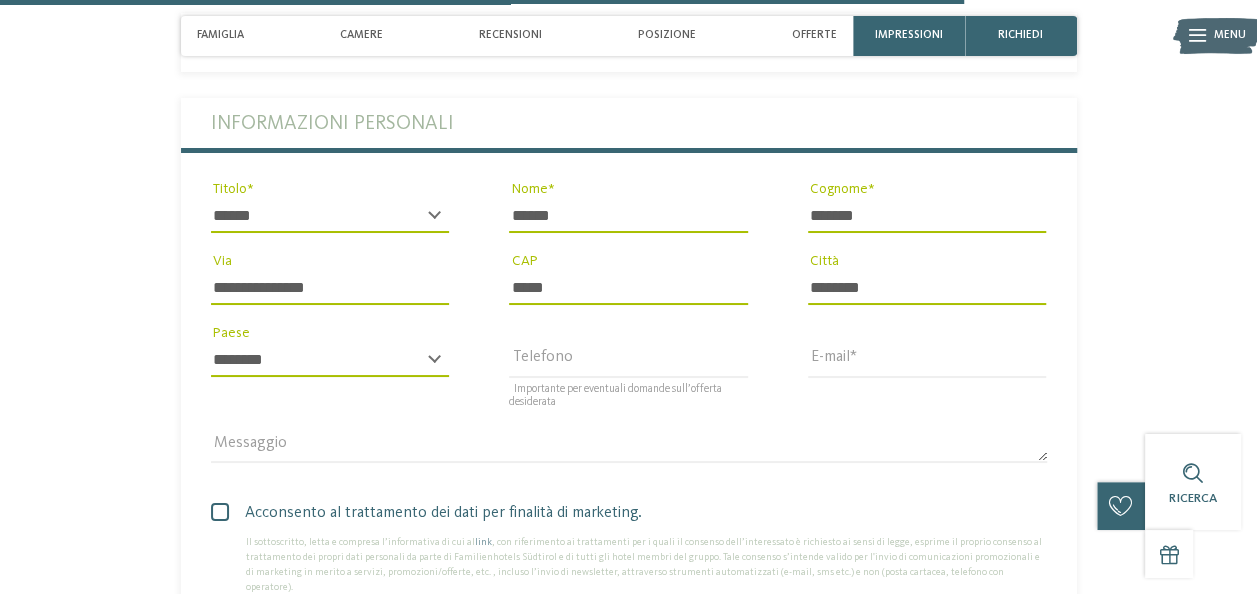 click on "********
Città" at bounding box center (927, 297) 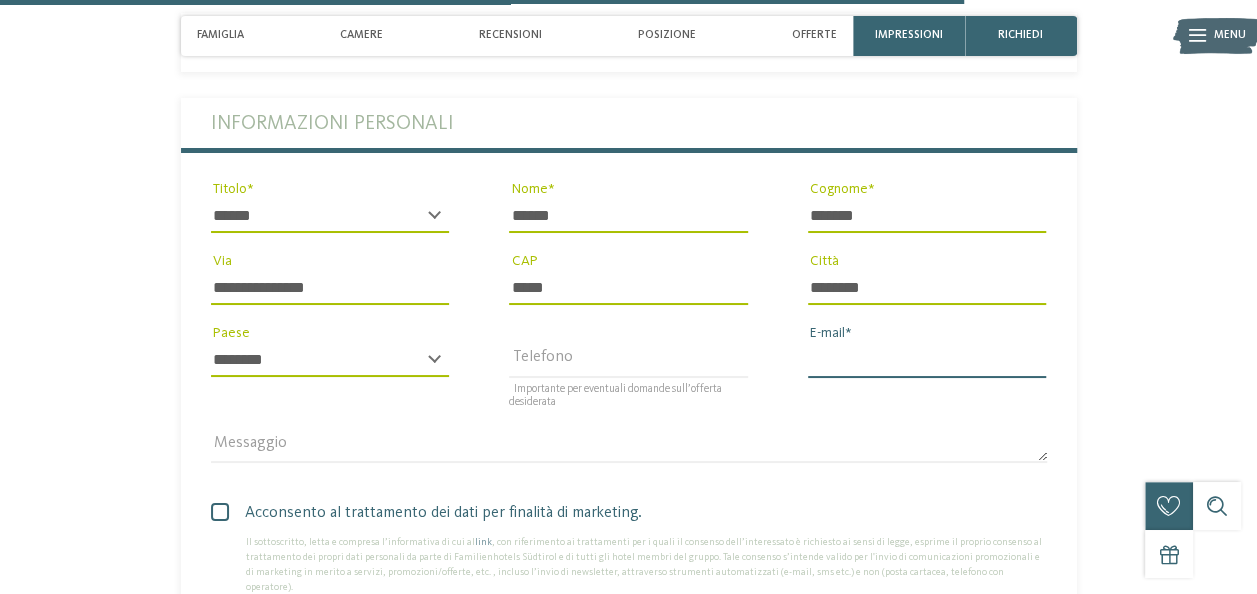 click on "E-mail" at bounding box center (927, 360) 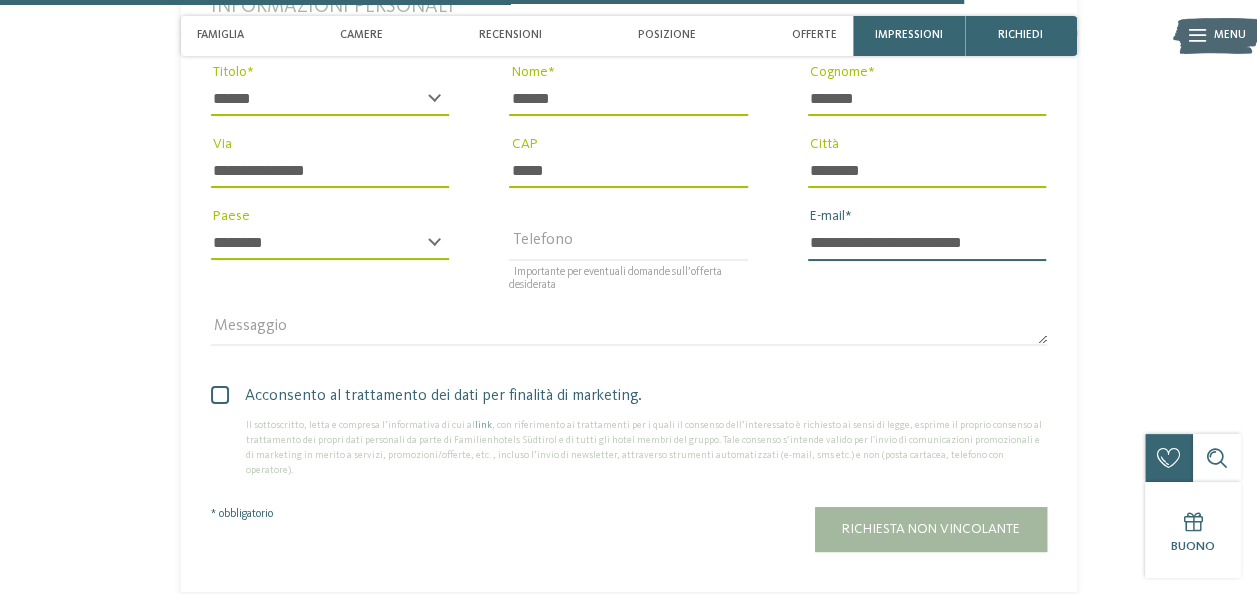 scroll, scrollTop: 3761, scrollLeft: 0, axis: vertical 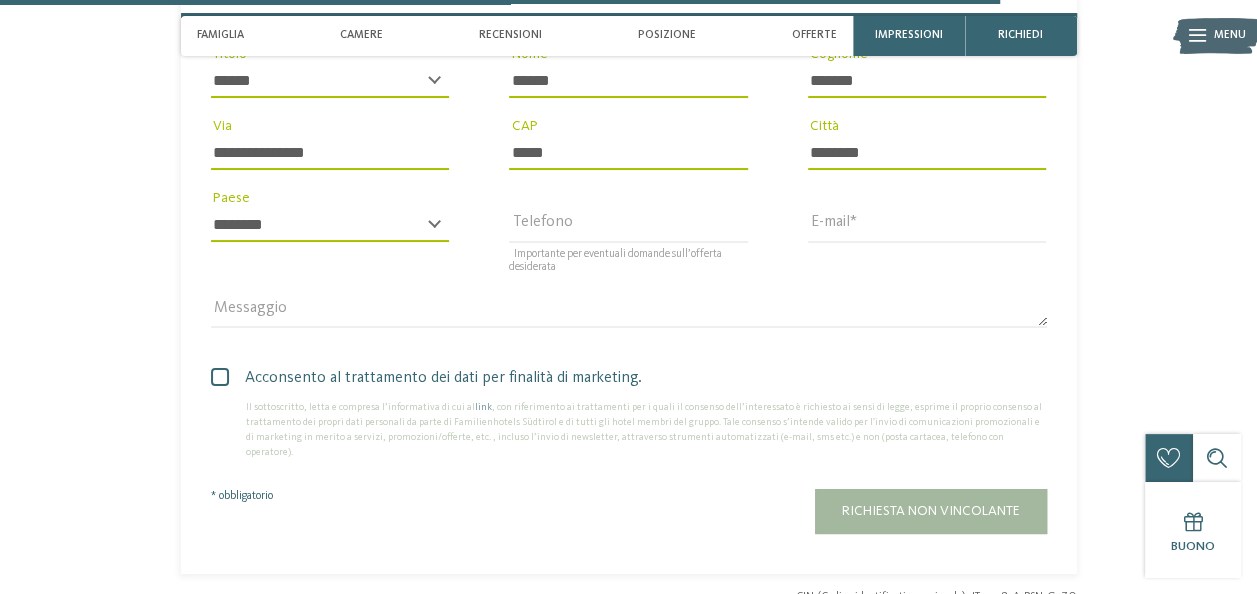 click at bounding box center [220, 377] 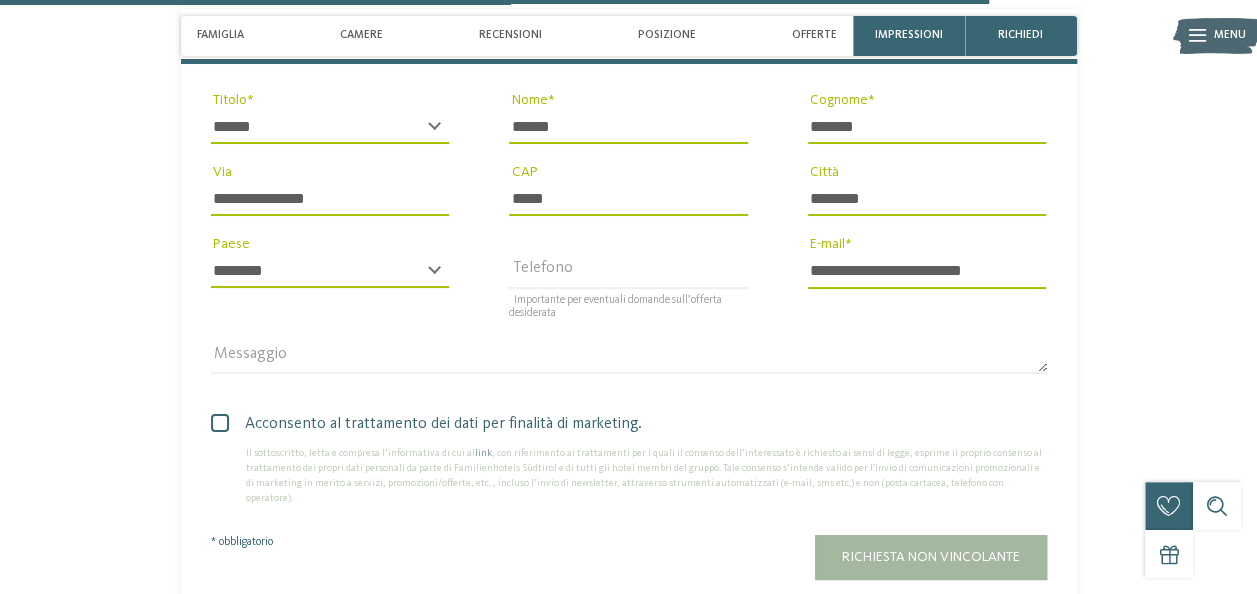 scroll, scrollTop: 3713, scrollLeft: 0, axis: vertical 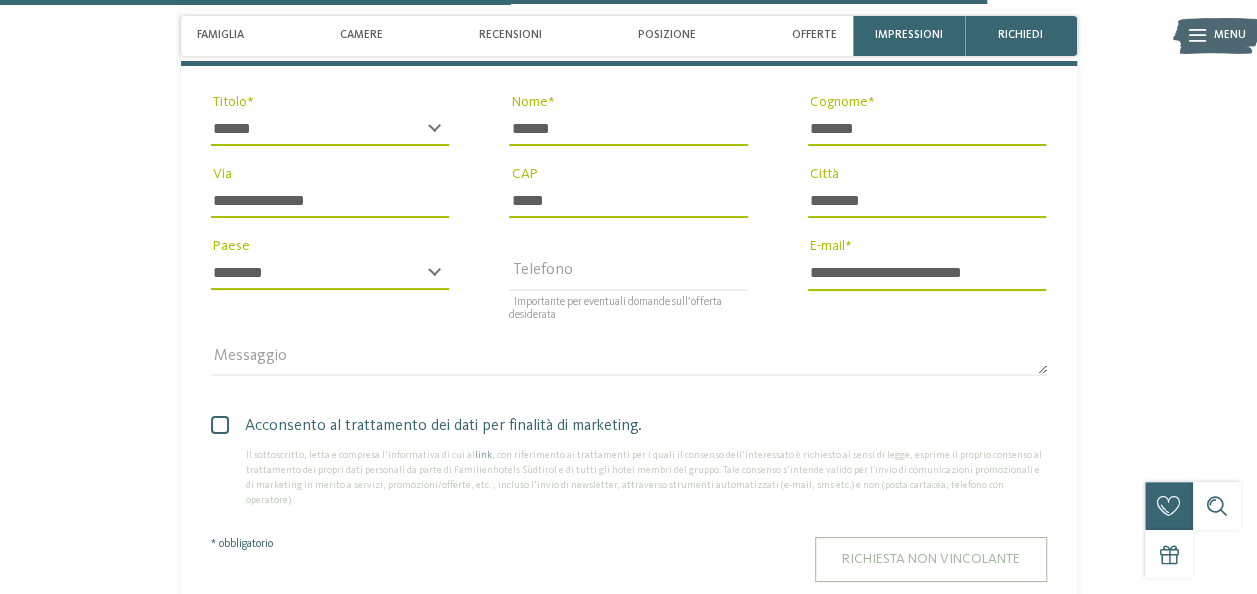 click on "Richiesta non vincolante" at bounding box center (931, 559) 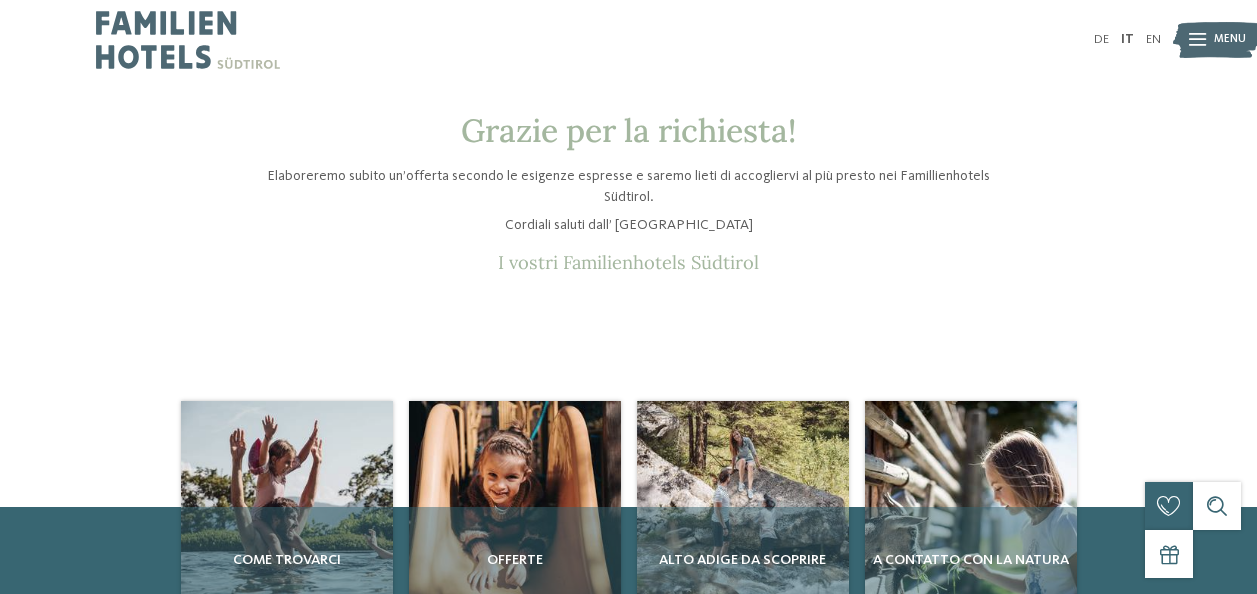 scroll, scrollTop: 0, scrollLeft: 0, axis: both 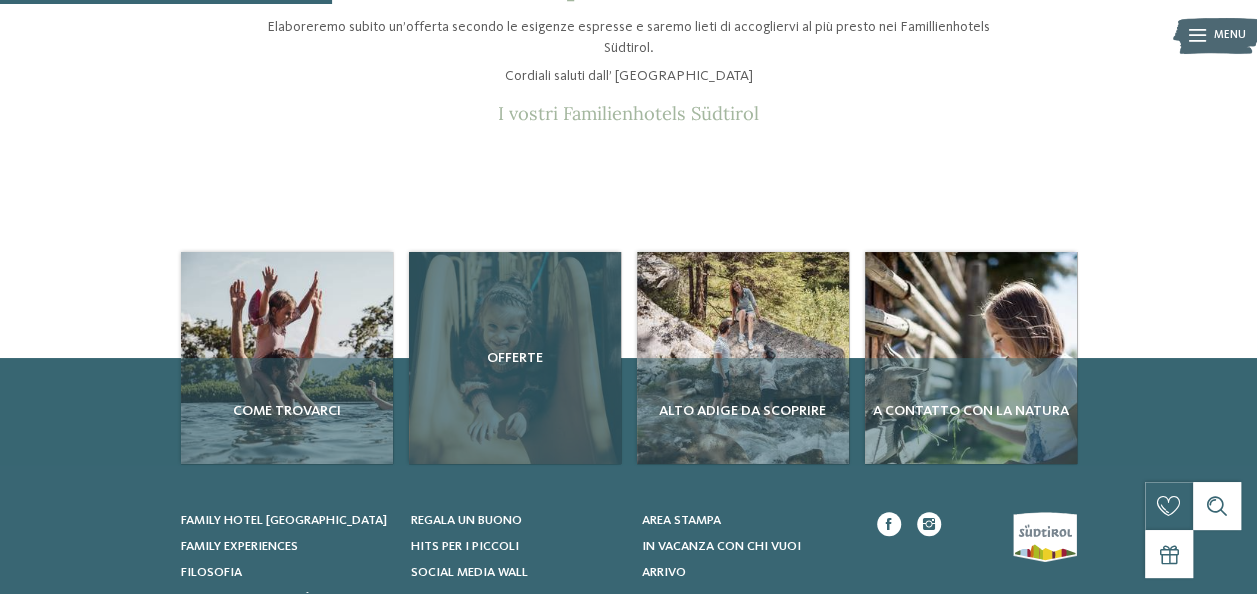 click on "Offerte" at bounding box center [515, 358] 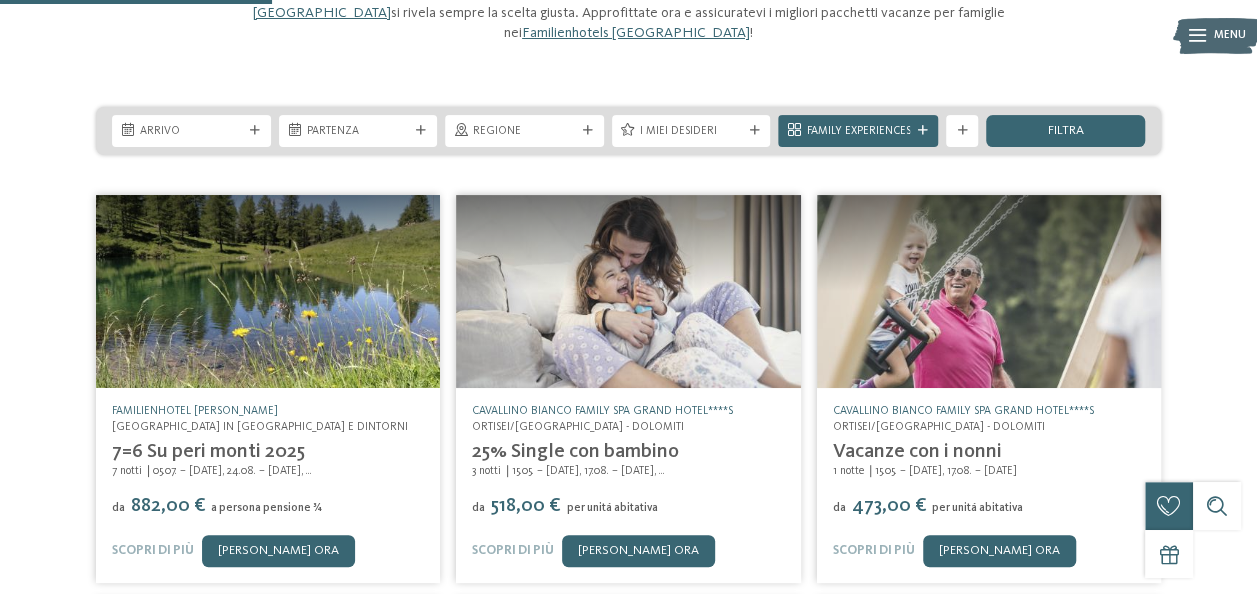 scroll, scrollTop: 360, scrollLeft: 0, axis: vertical 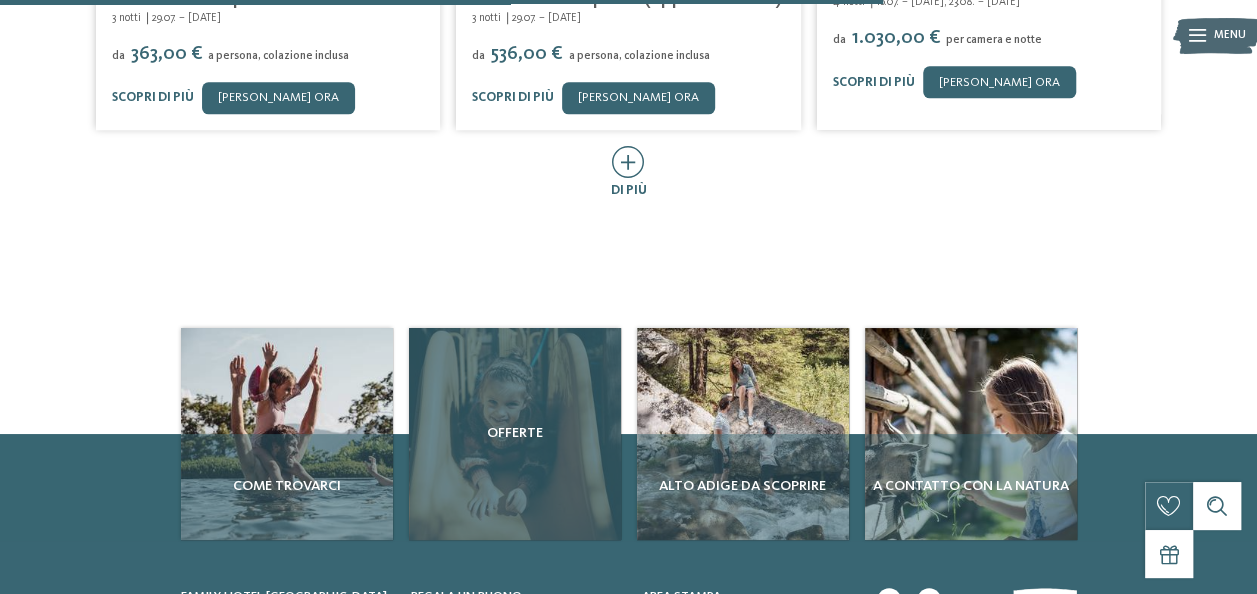 click on "Offerte" at bounding box center (515, 434) 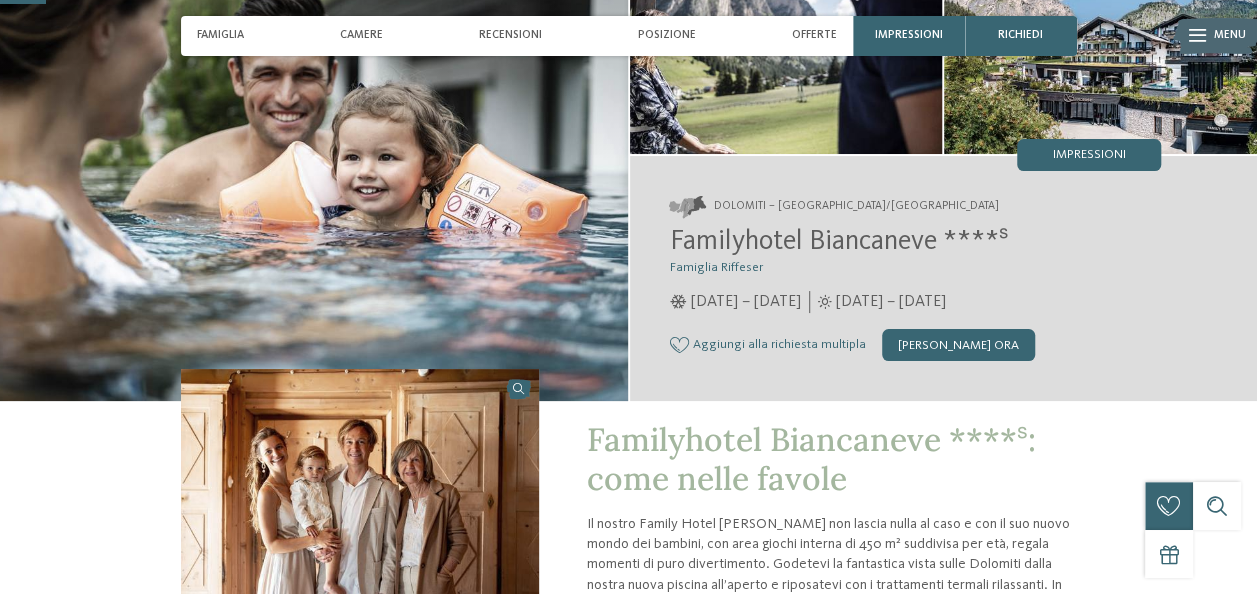 scroll, scrollTop: 168, scrollLeft: 0, axis: vertical 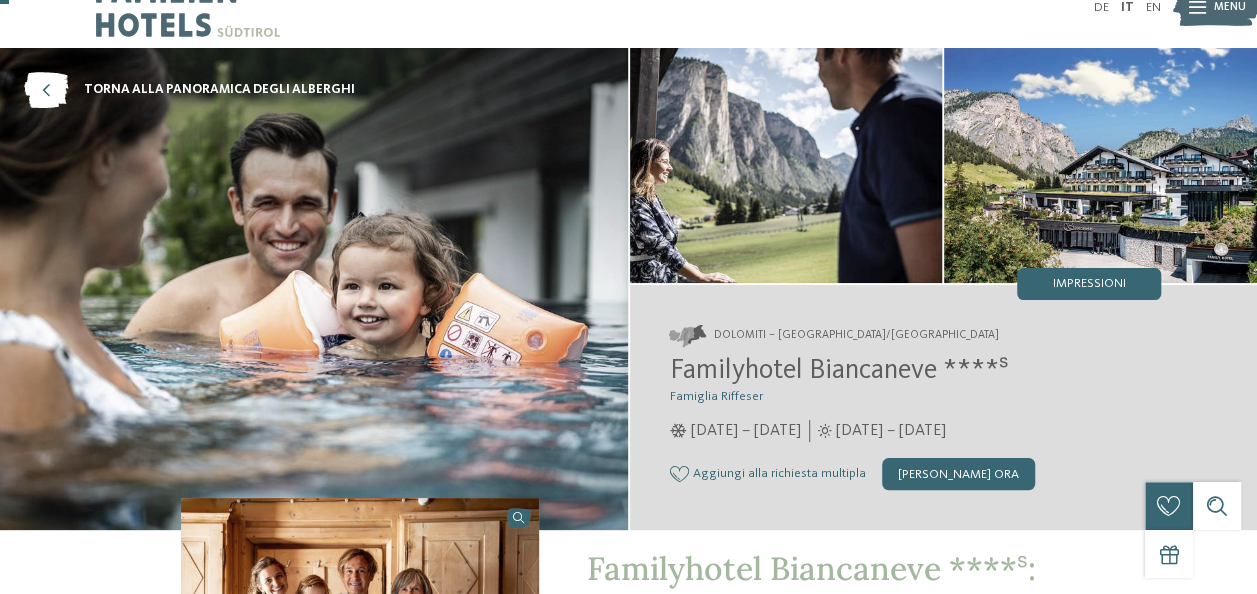 click at bounding box center (1100, 165) 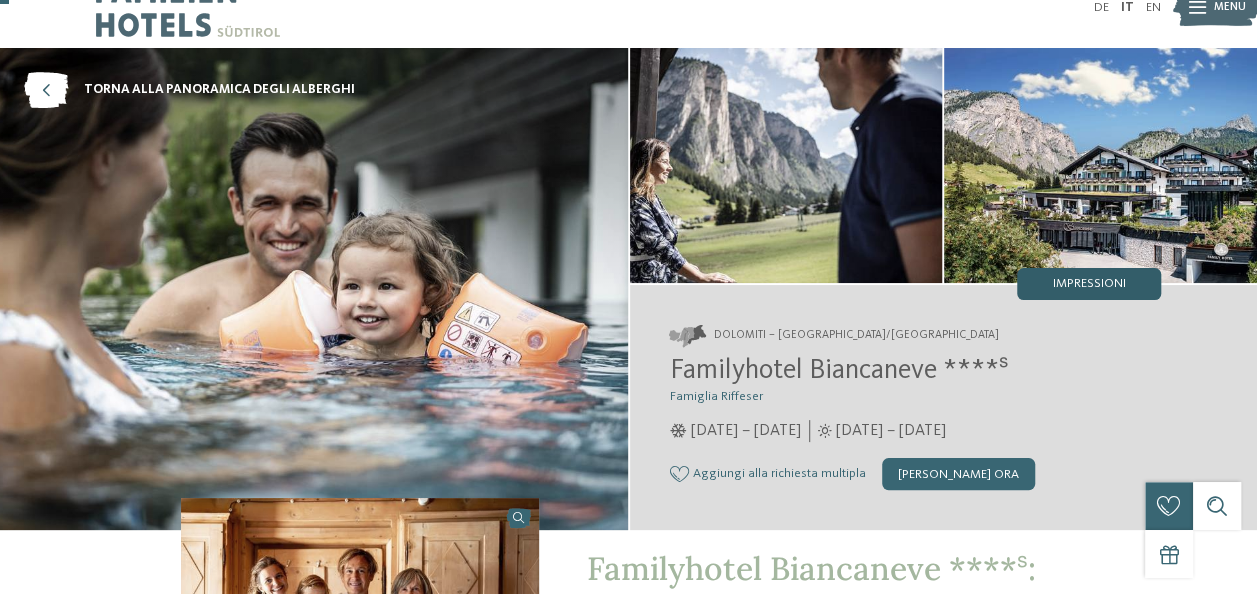 click on "Impressioni" at bounding box center [1089, 284] 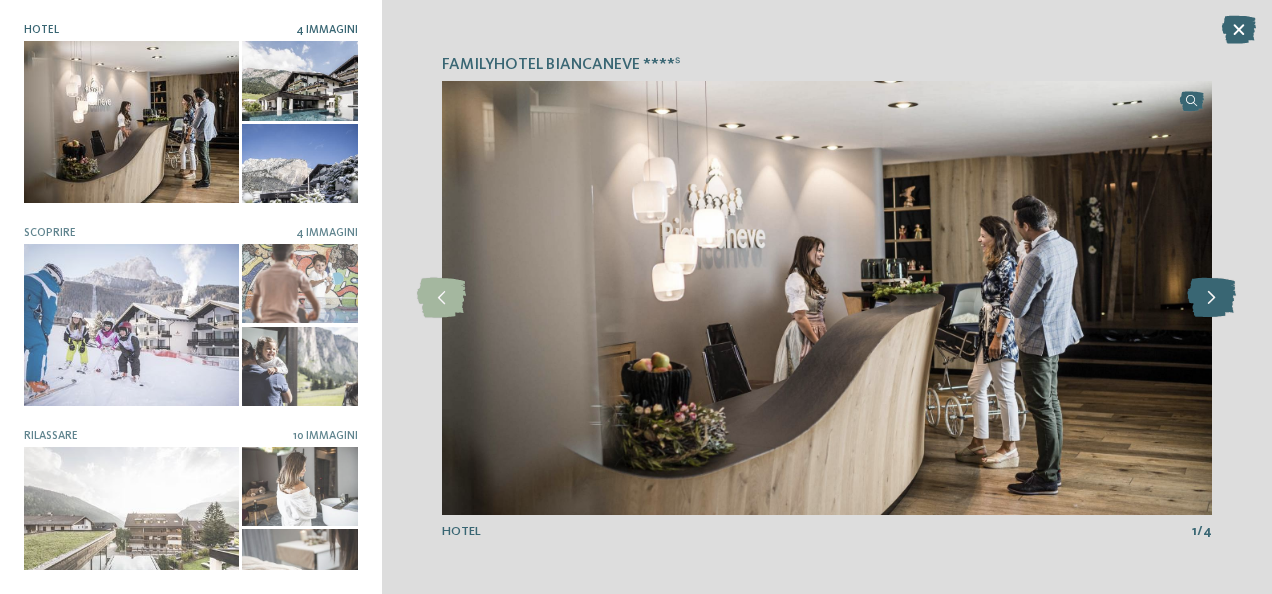 click at bounding box center [1211, 298] 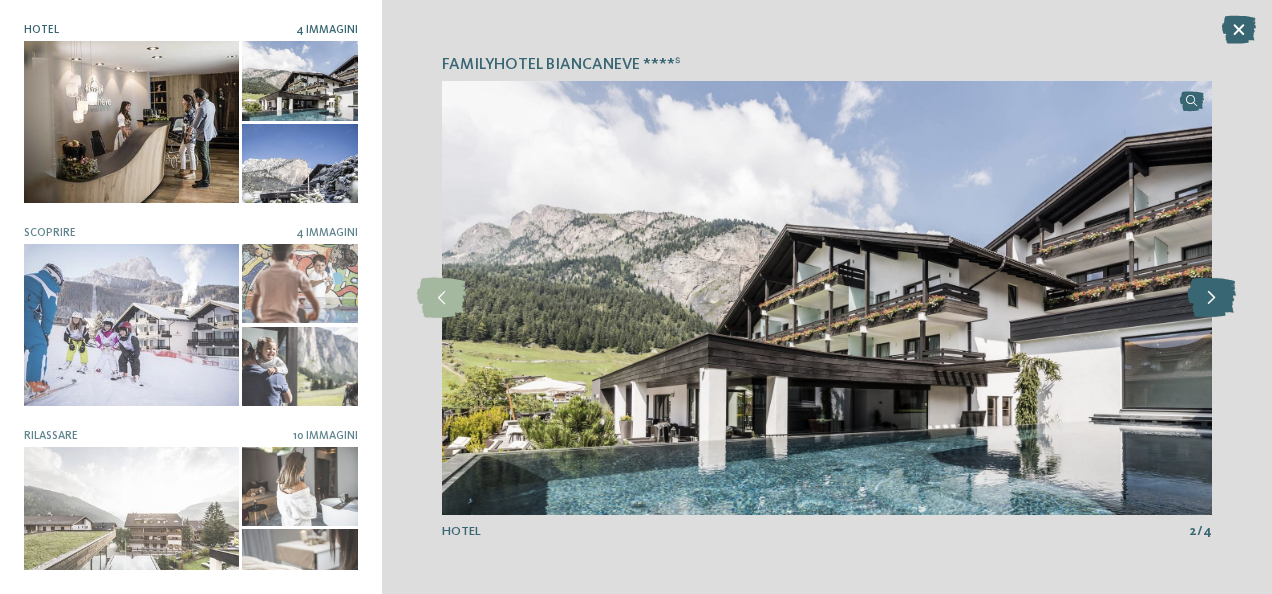 click at bounding box center (1211, 298) 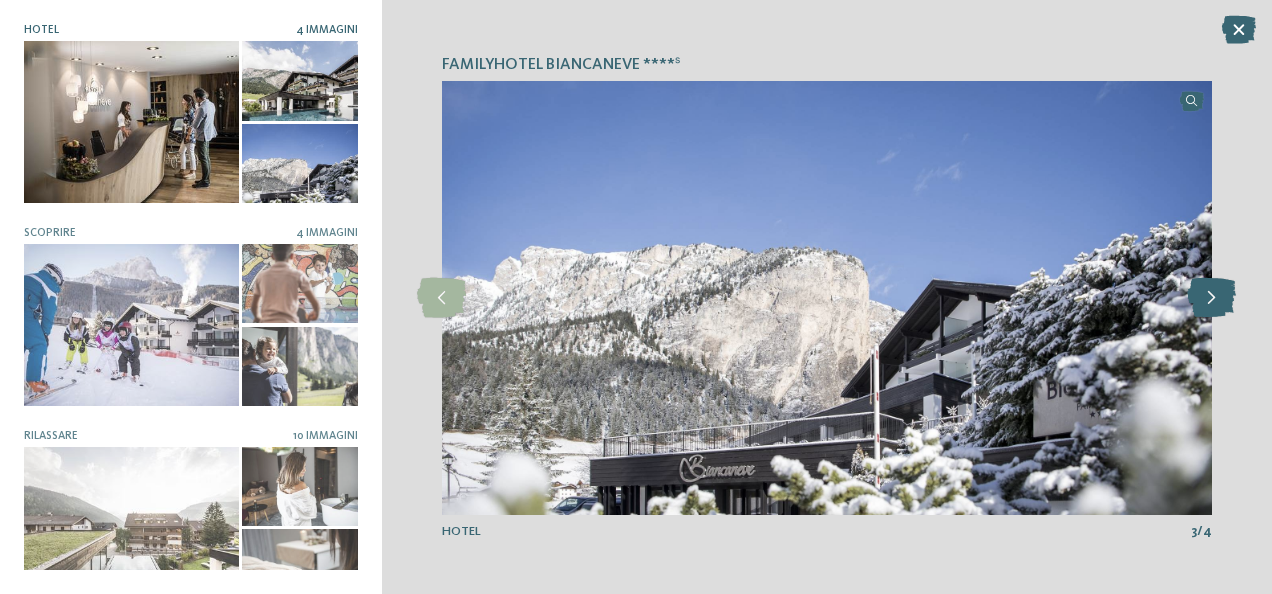 click at bounding box center (1211, 298) 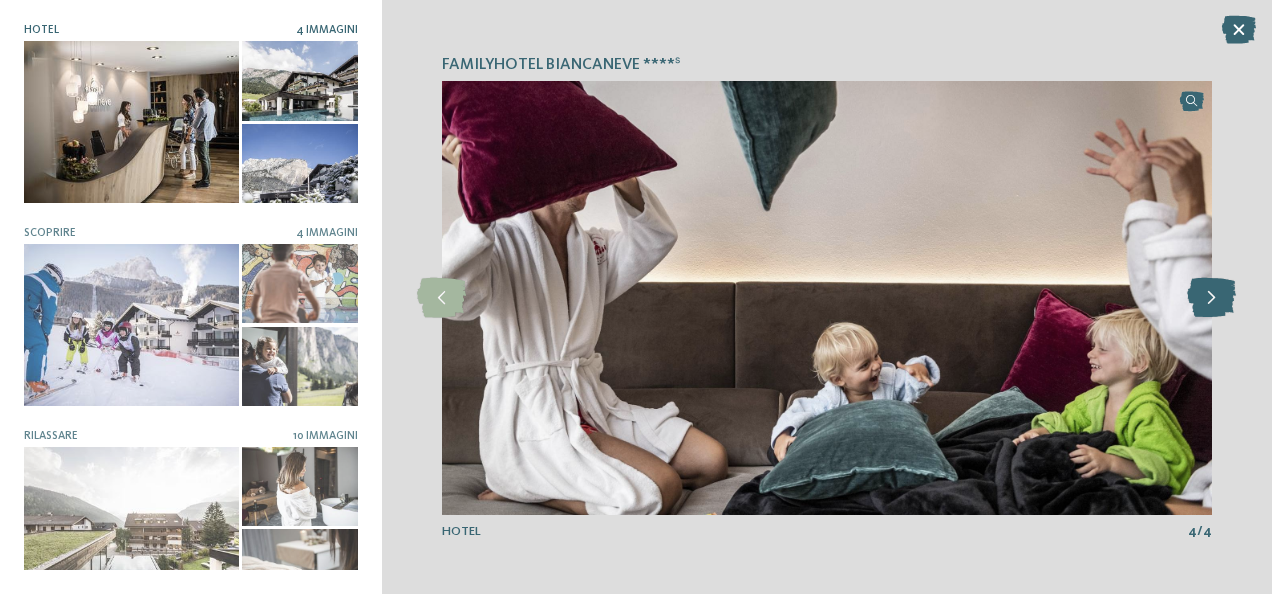 click at bounding box center [1211, 298] 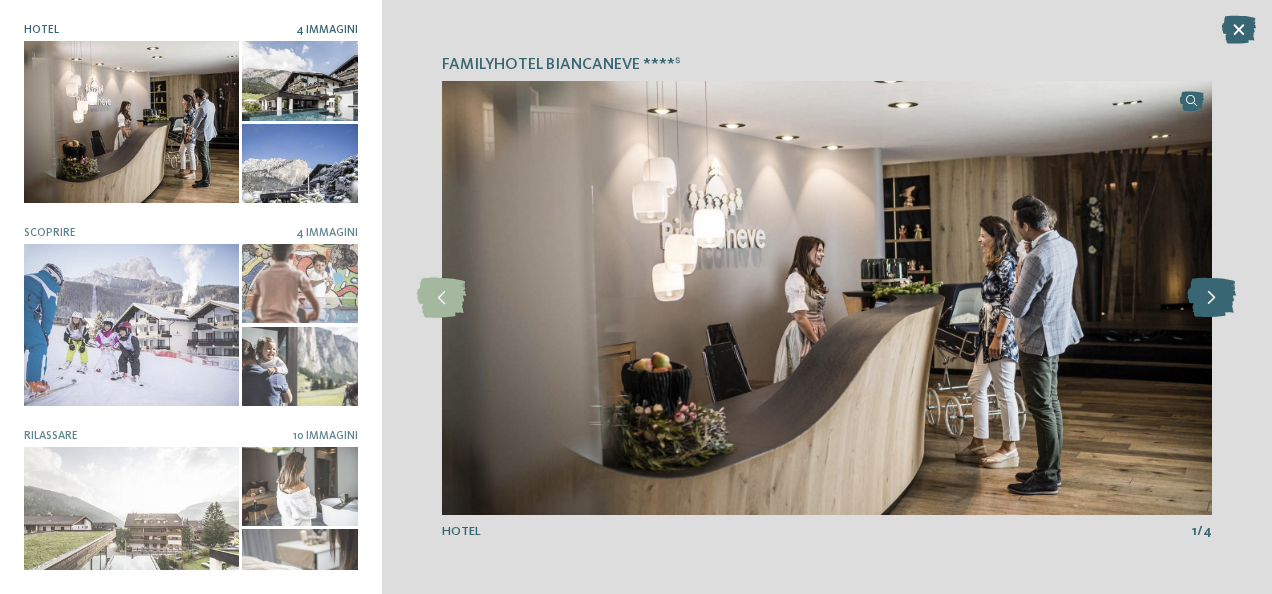 click at bounding box center [1211, 298] 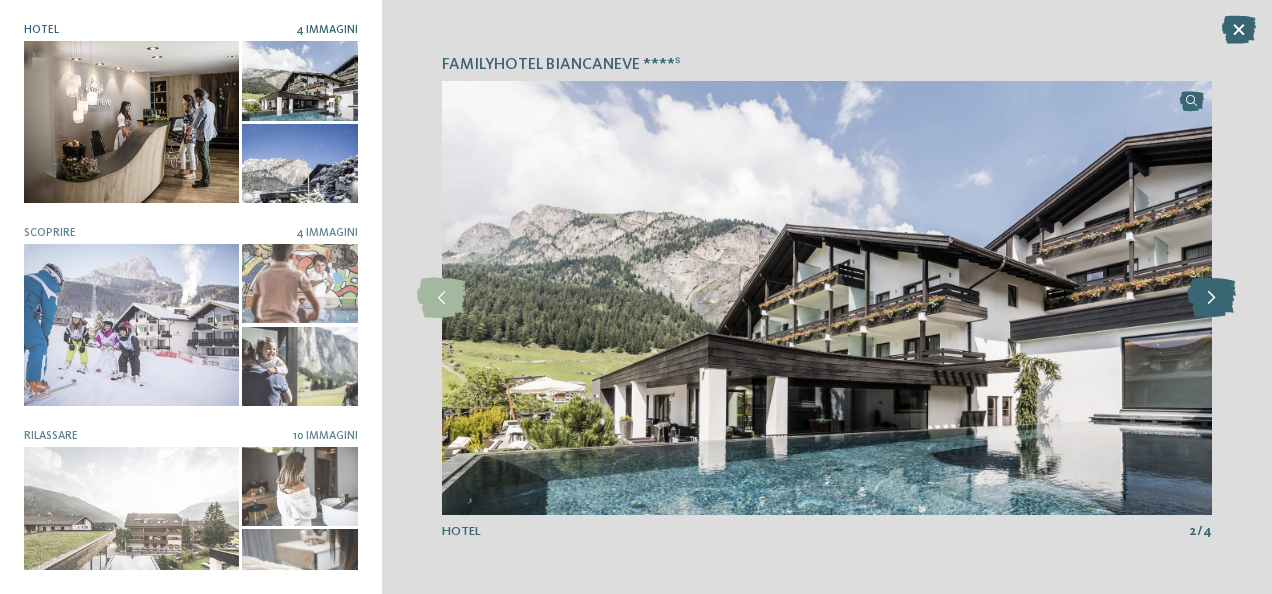 click at bounding box center (1211, 298) 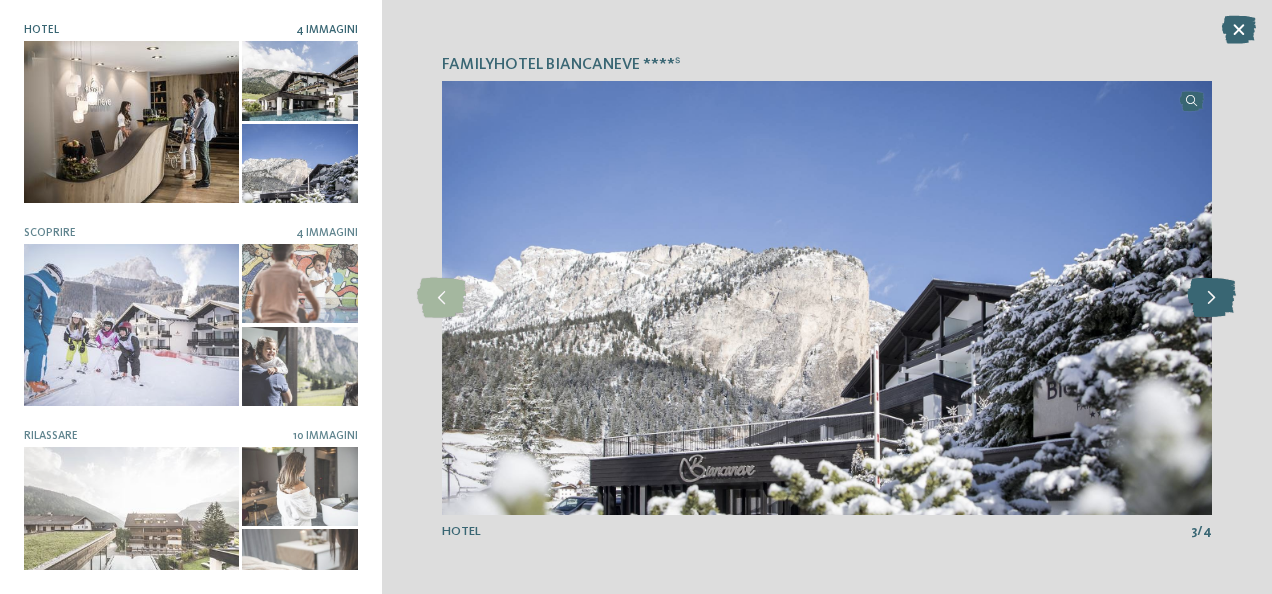 click at bounding box center [1211, 298] 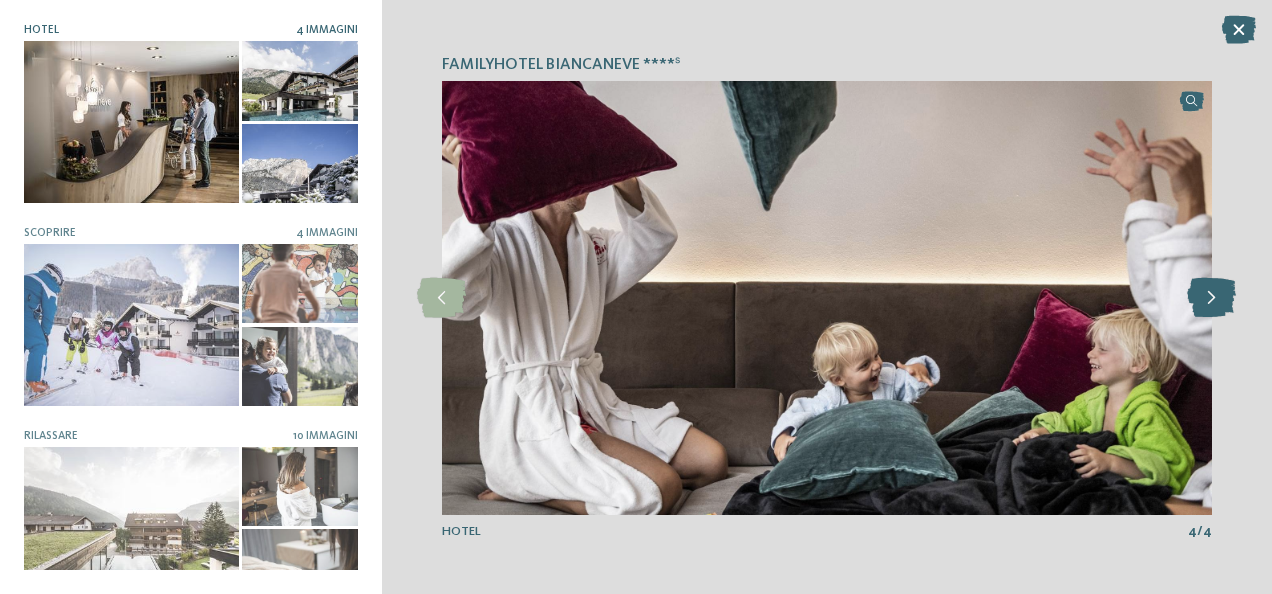 click at bounding box center [1211, 298] 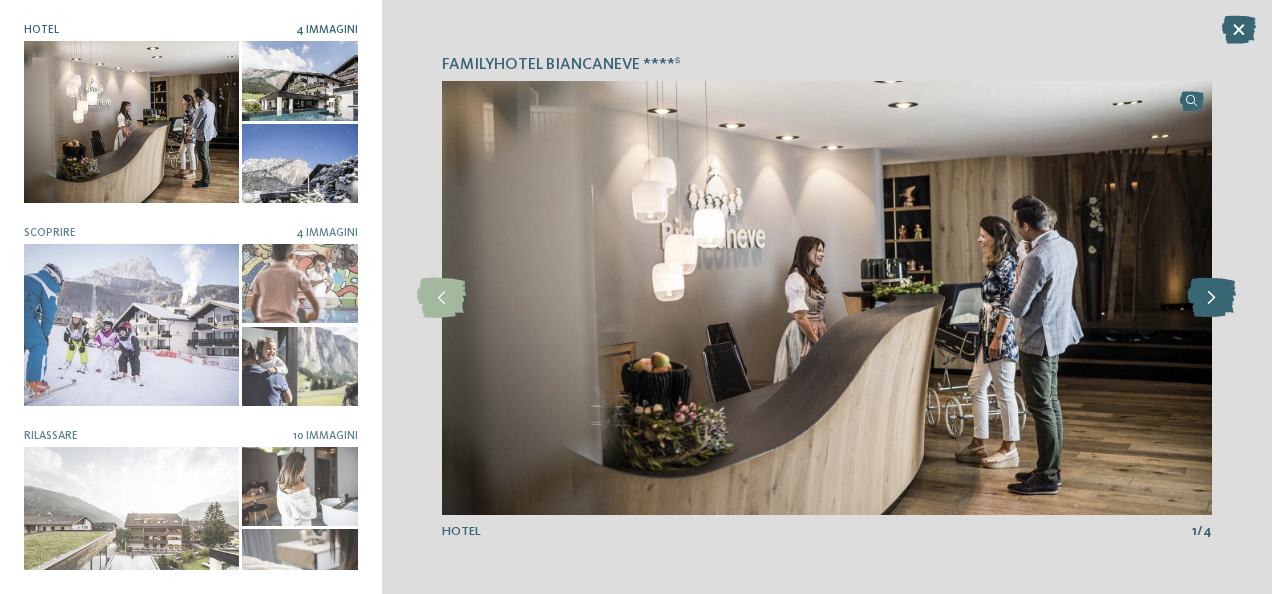 click at bounding box center [1211, 298] 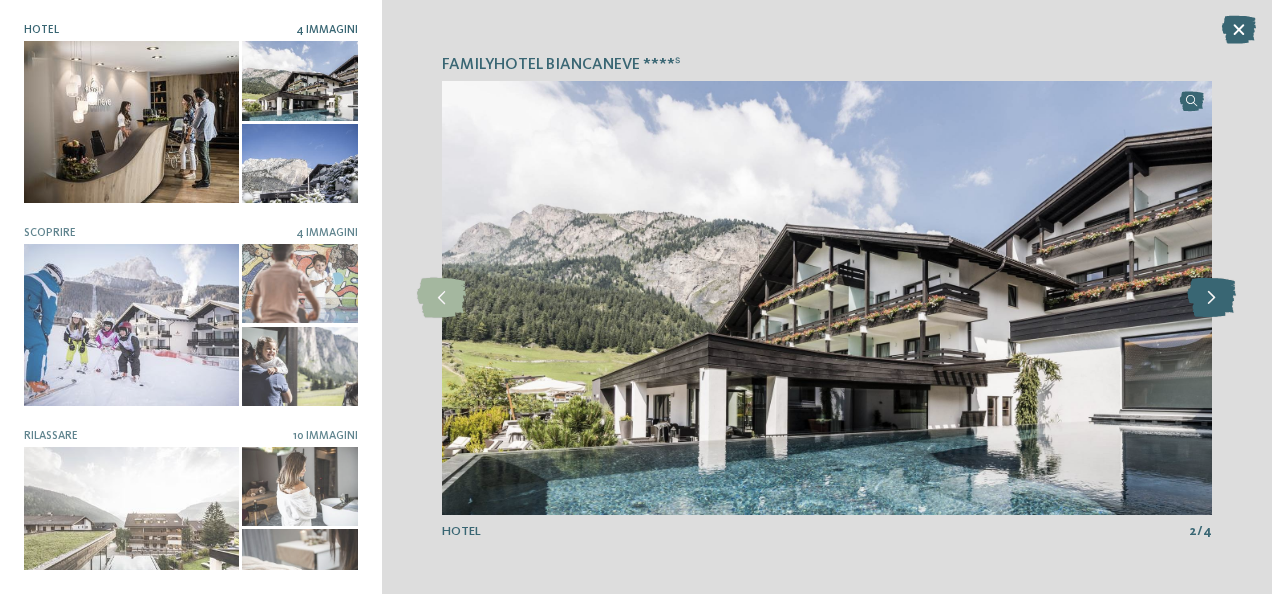 click at bounding box center (1211, 298) 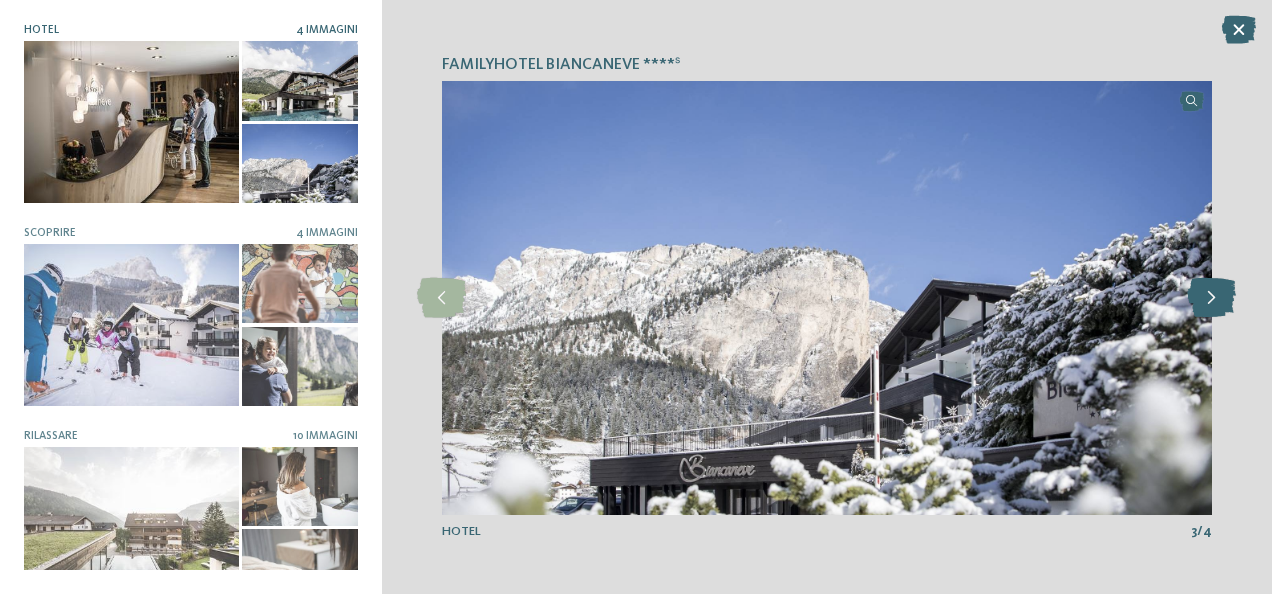 click at bounding box center (1211, 298) 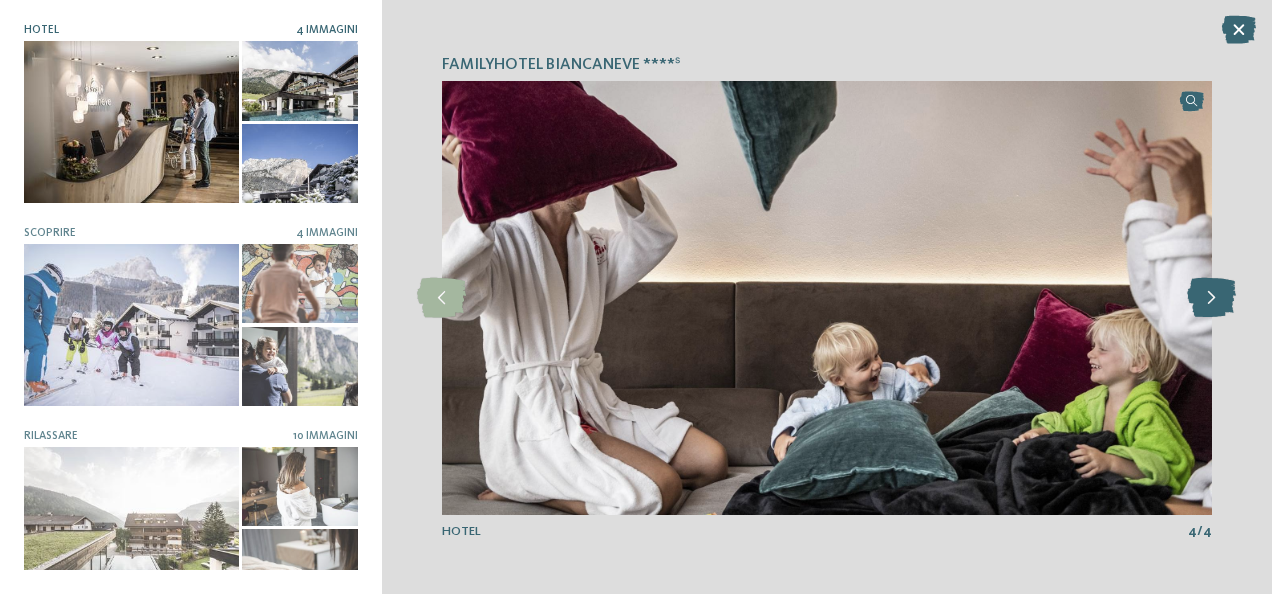 click at bounding box center [1211, 298] 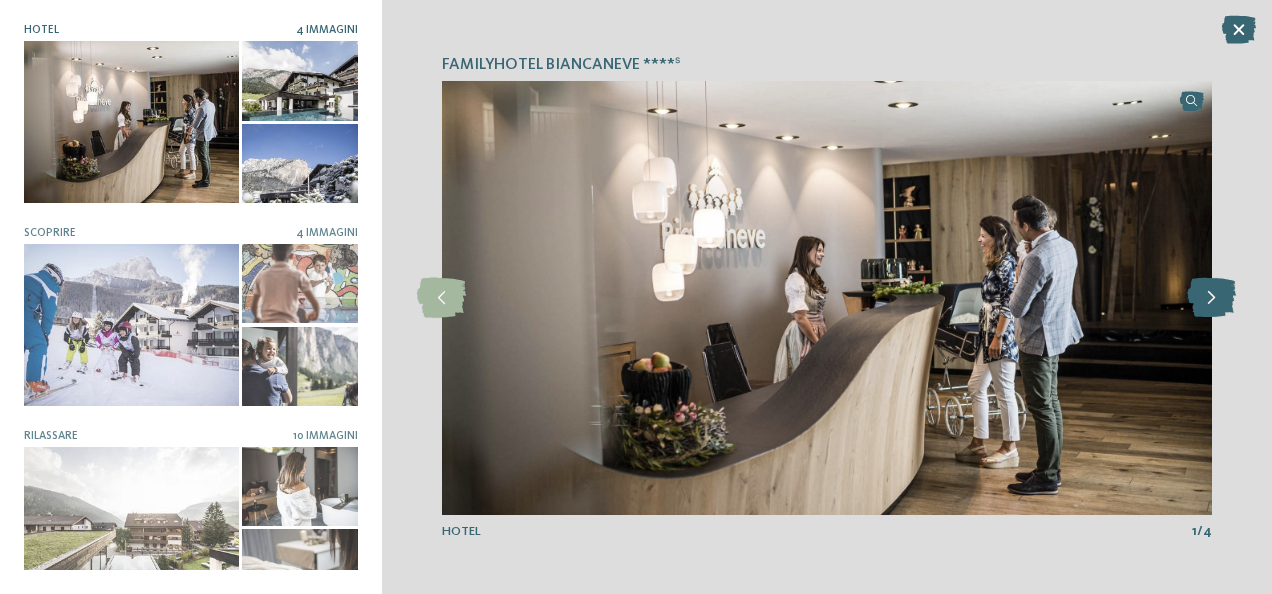 click at bounding box center [1211, 298] 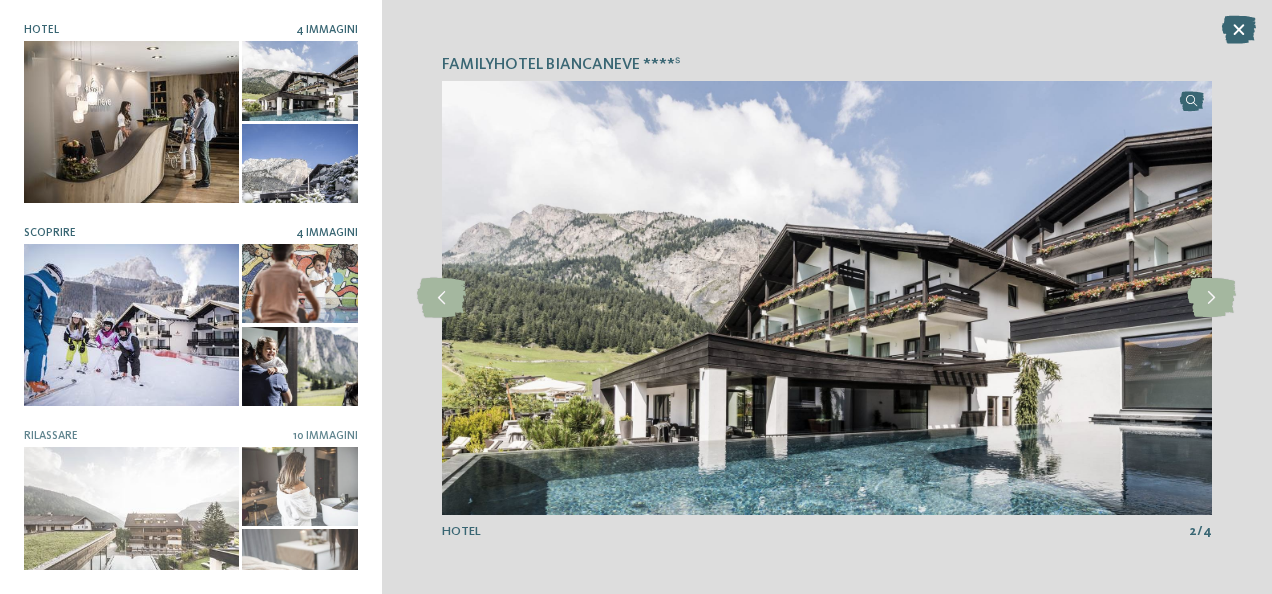 click at bounding box center (131, 324) 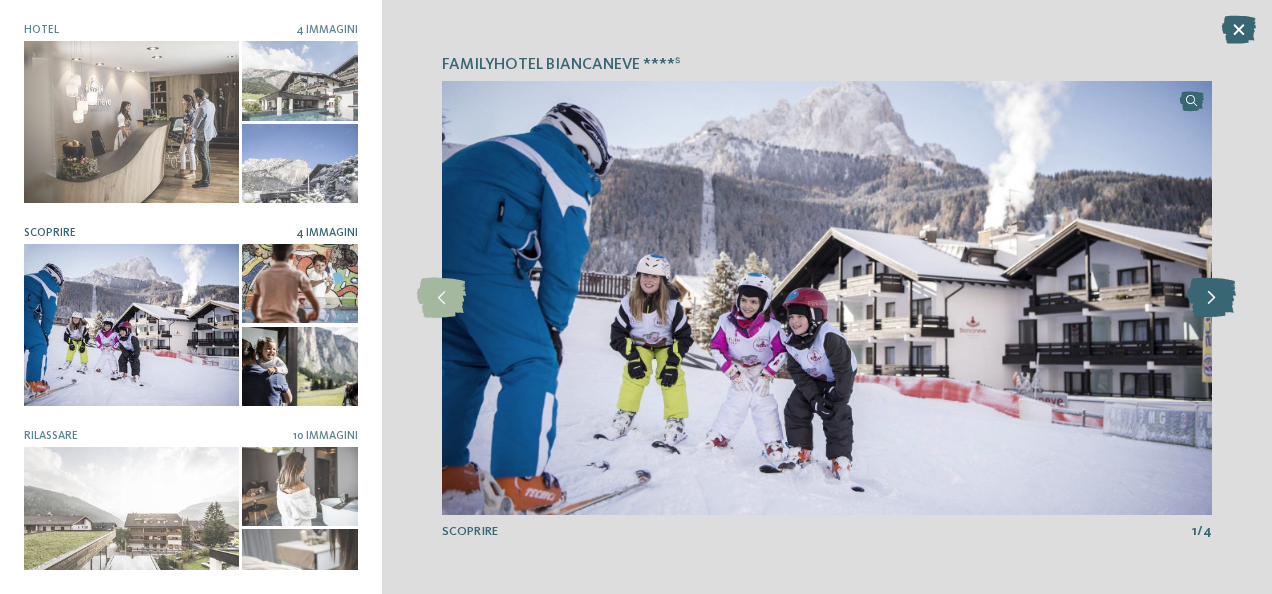 click at bounding box center [1211, 298] 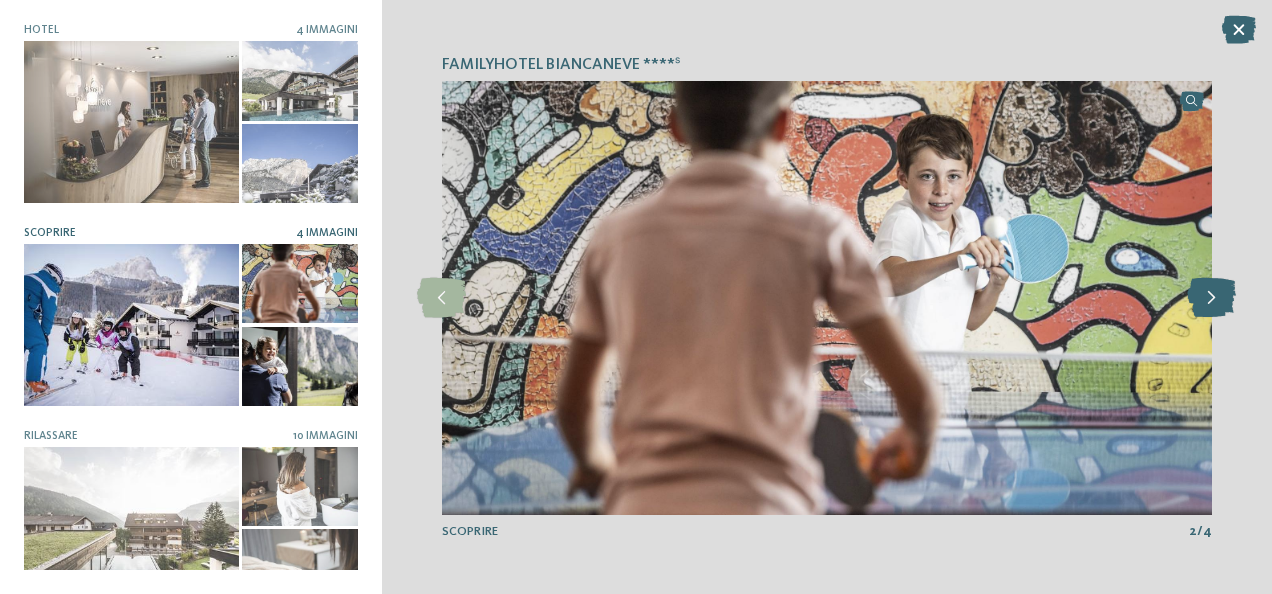 click at bounding box center [1211, 298] 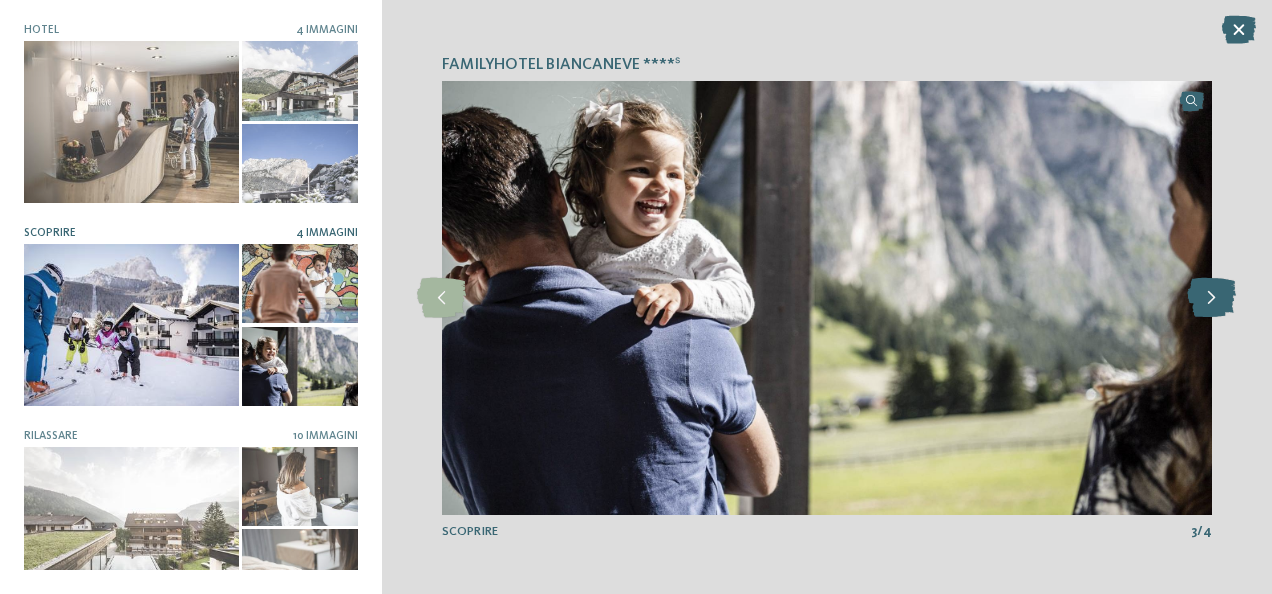 click at bounding box center (1211, 298) 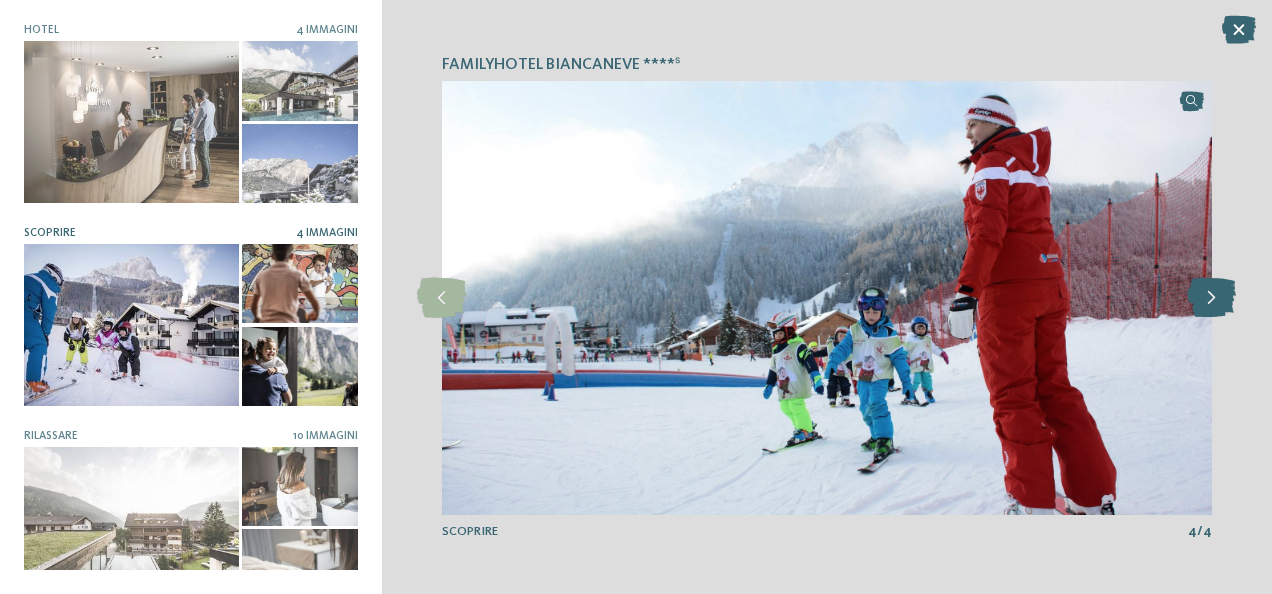 click at bounding box center (1211, 298) 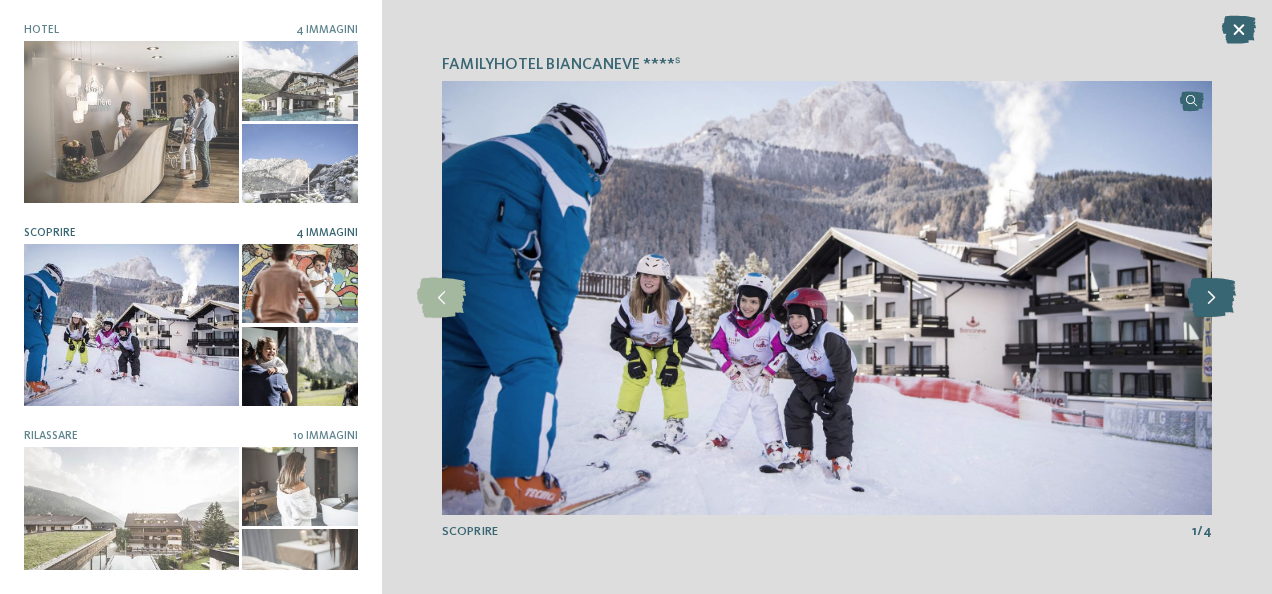 click at bounding box center [1211, 298] 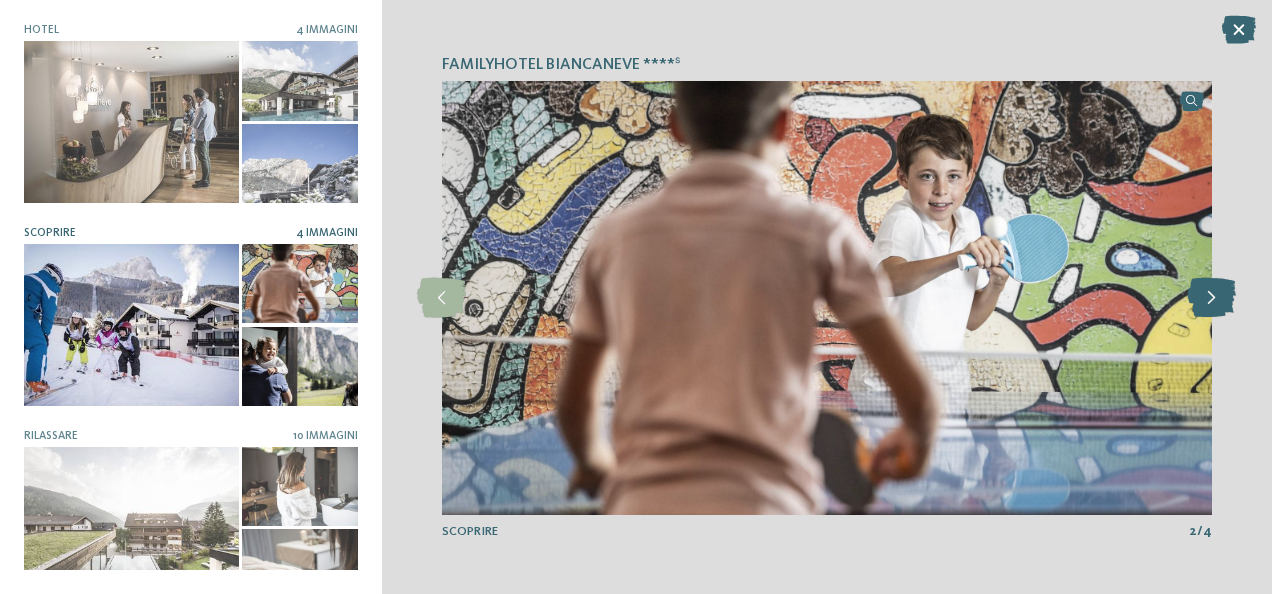 click at bounding box center [1211, 298] 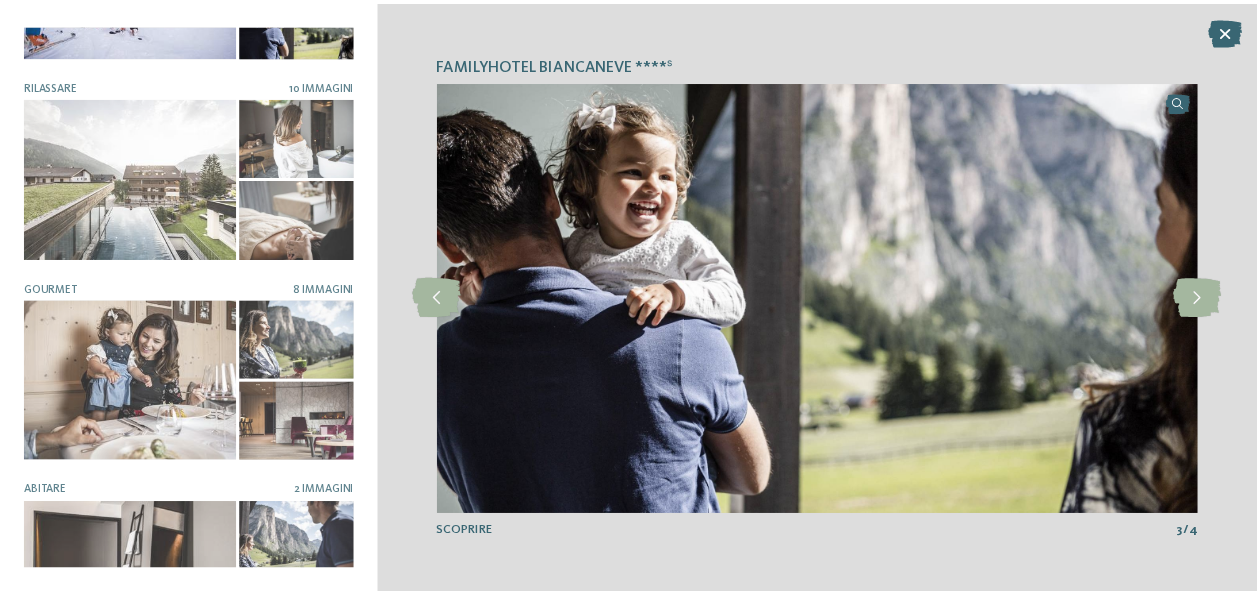scroll, scrollTop: 420, scrollLeft: 0, axis: vertical 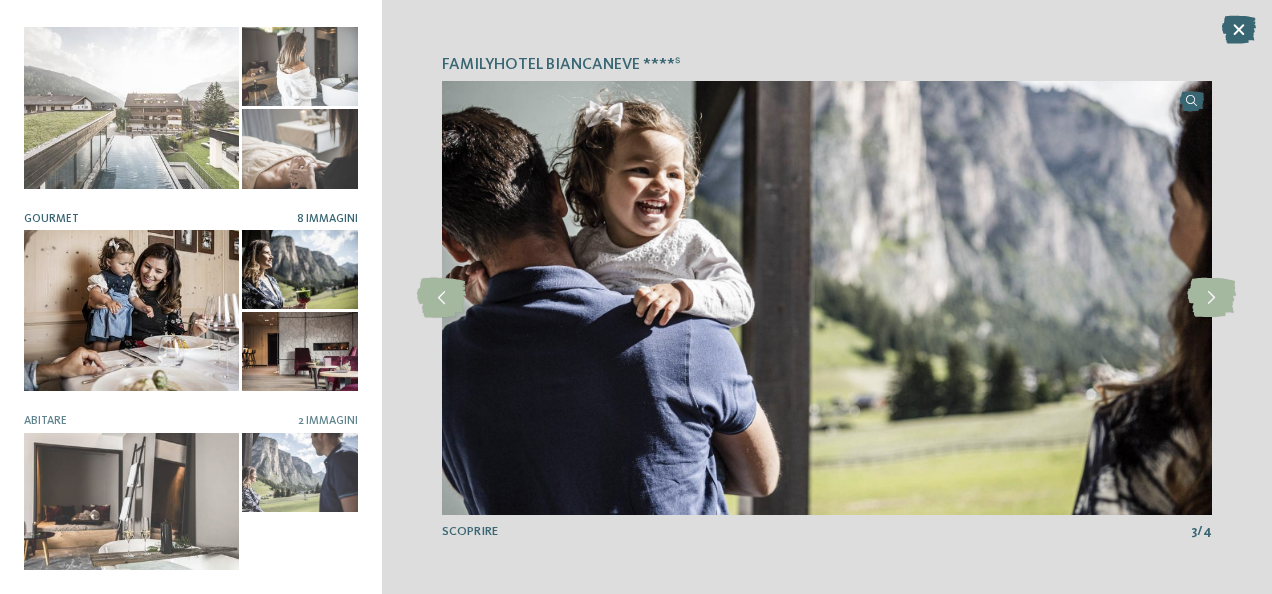 click at bounding box center [131, 310] 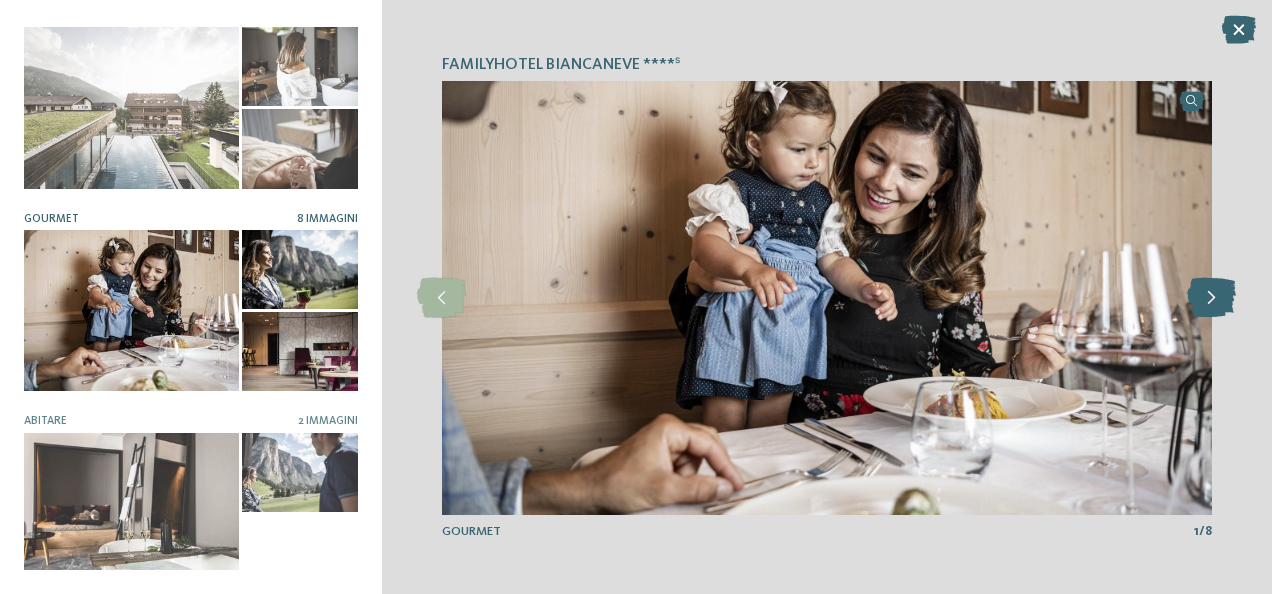 click at bounding box center (1211, 298) 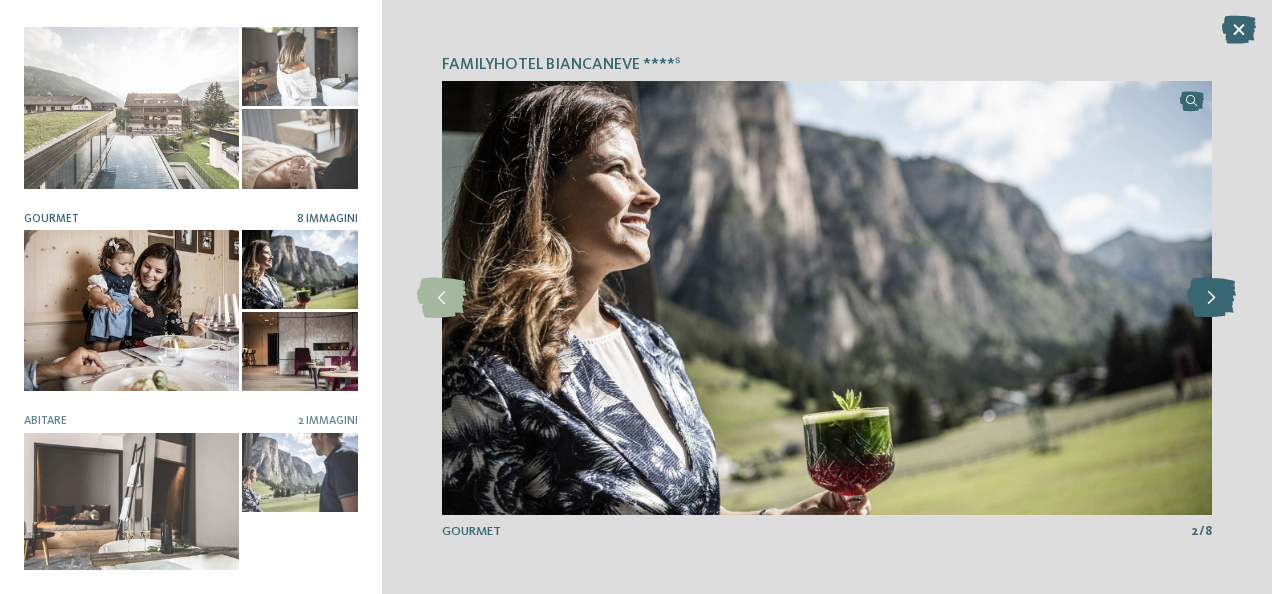 click at bounding box center (1211, 298) 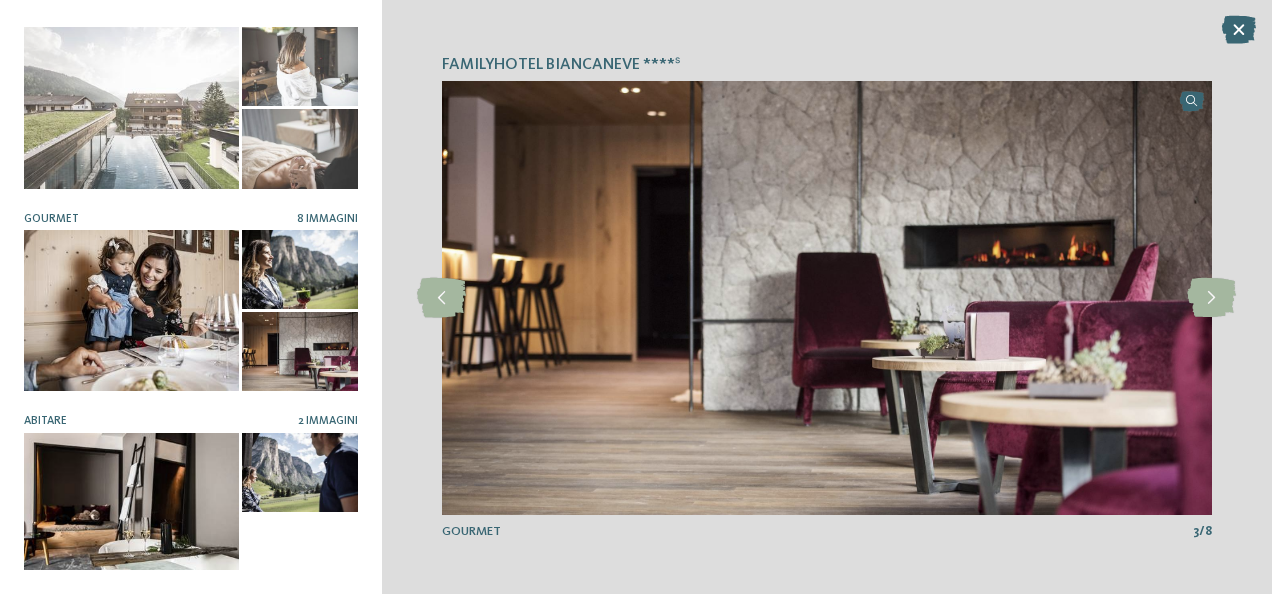 click at bounding box center (131, 513) 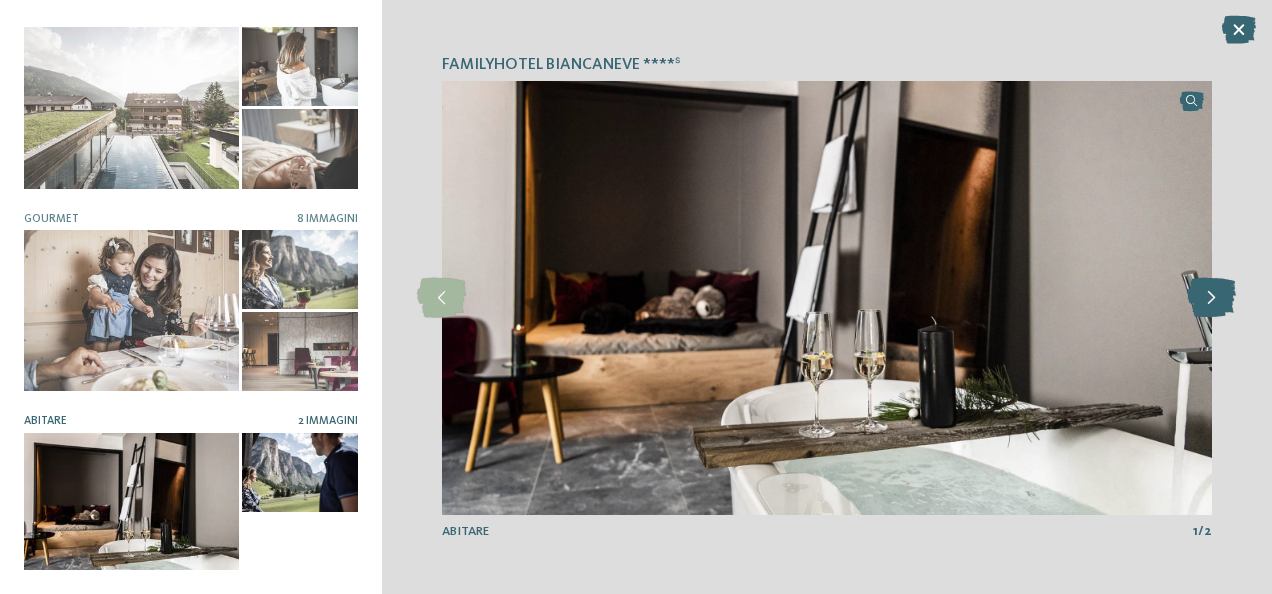 click at bounding box center (1211, 298) 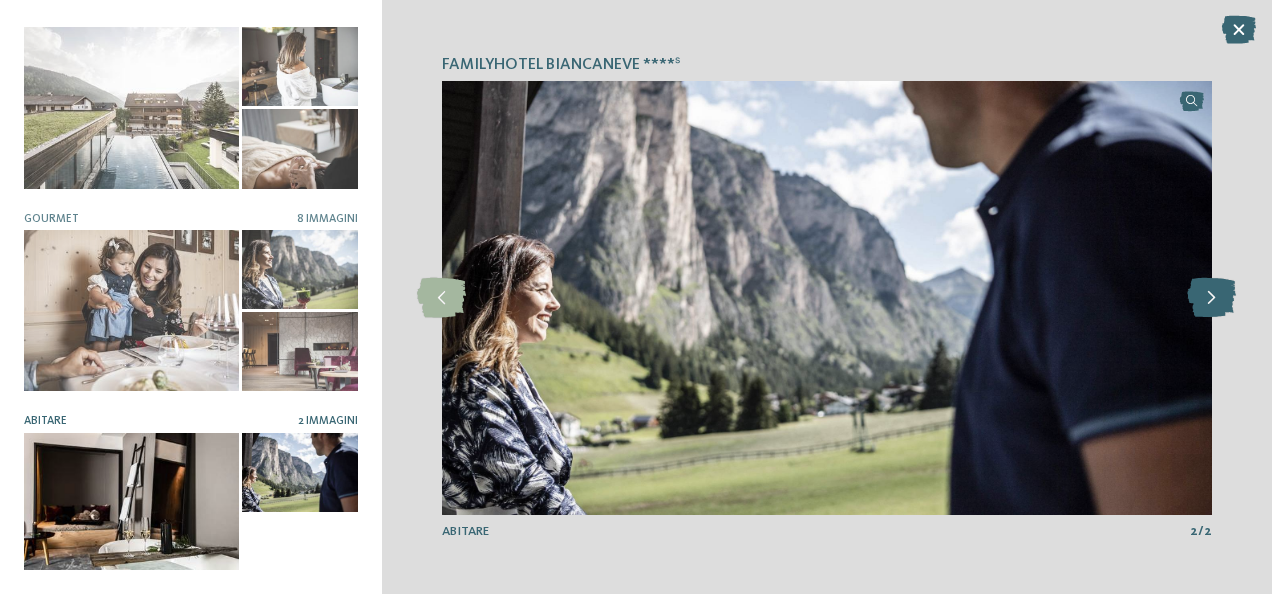 click at bounding box center (1211, 298) 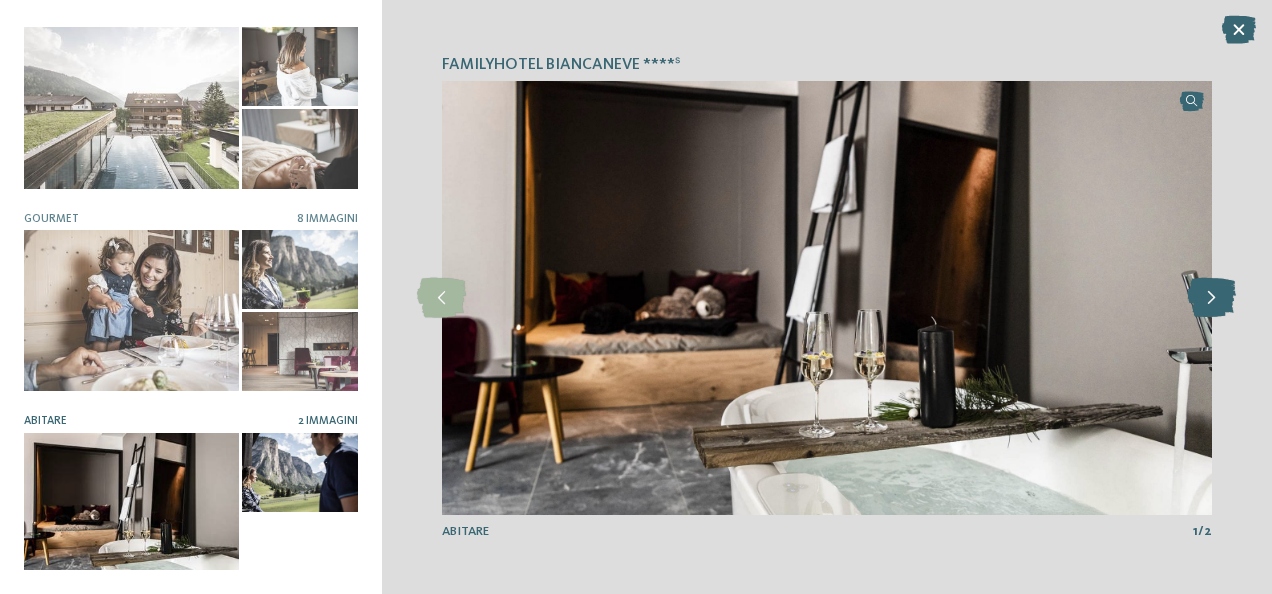 click at bounding box center [1211, 298] 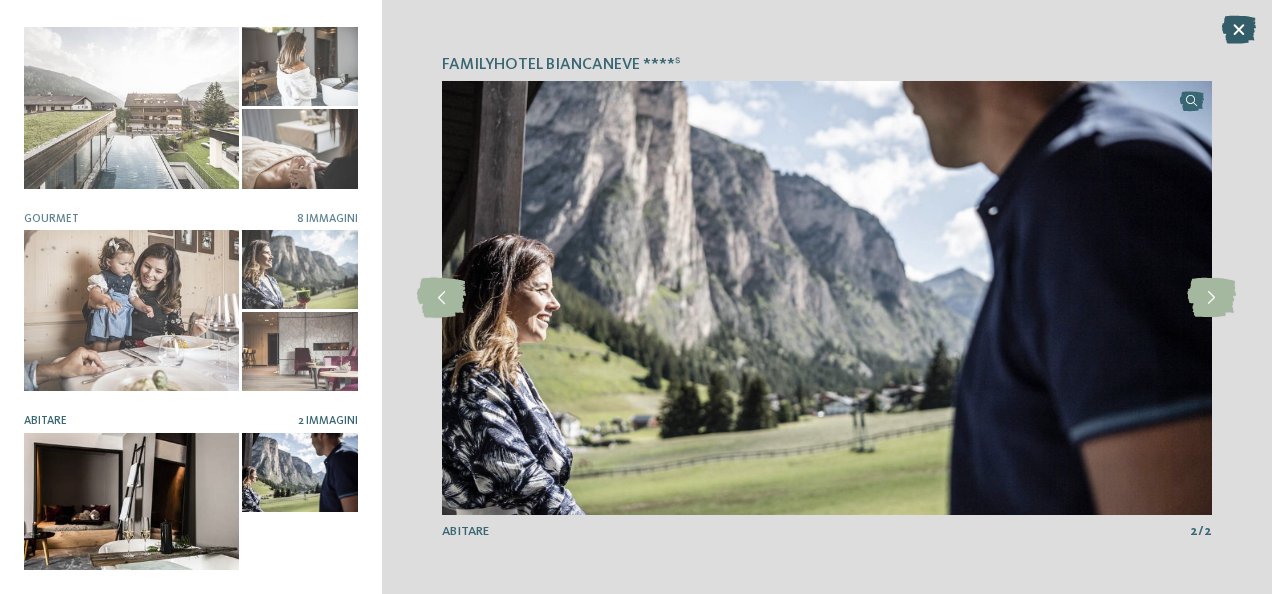 click at bounding box center [1239, 30] 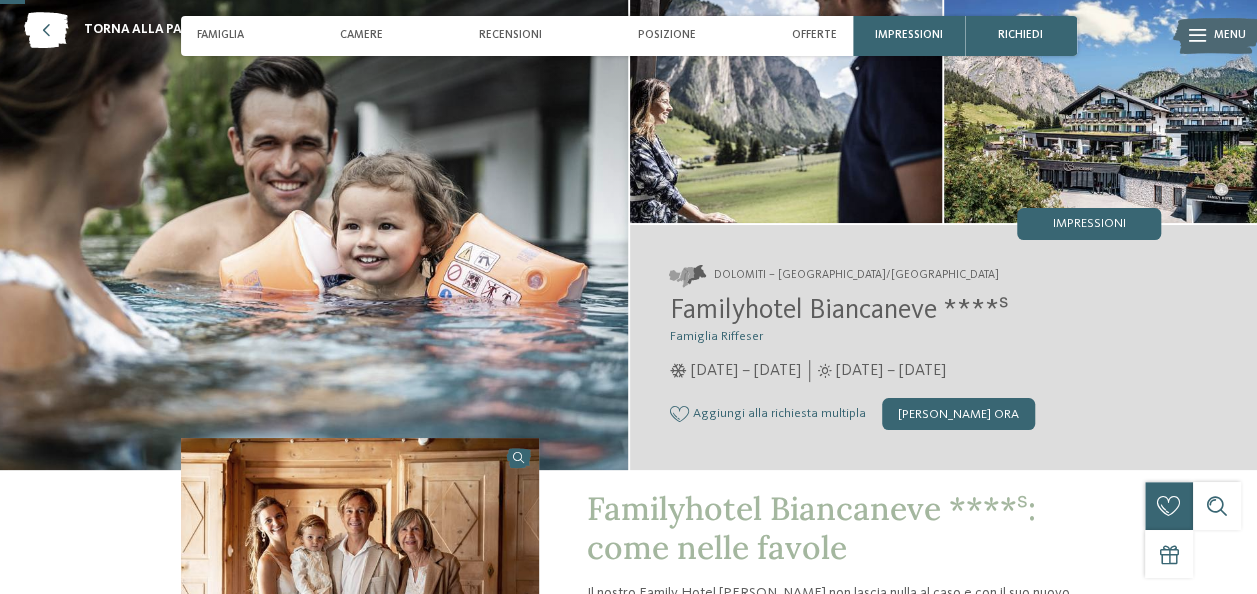 scroll, scrollTop: 0, scrollLeft: 0, axis: both 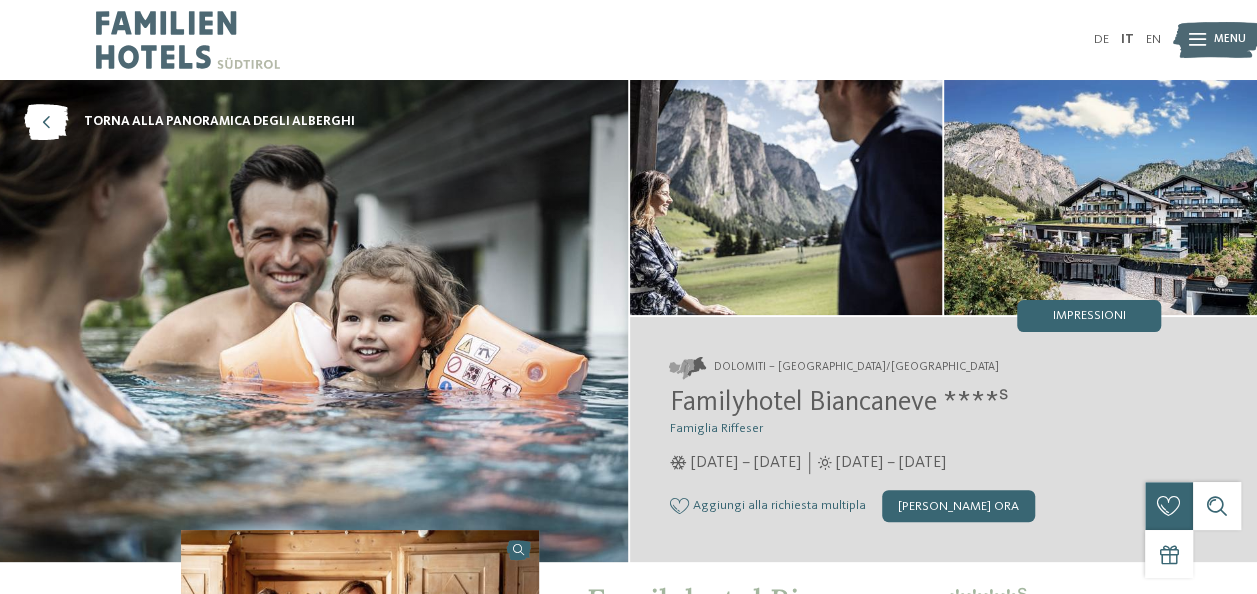 click at bounding box center (188, 40) 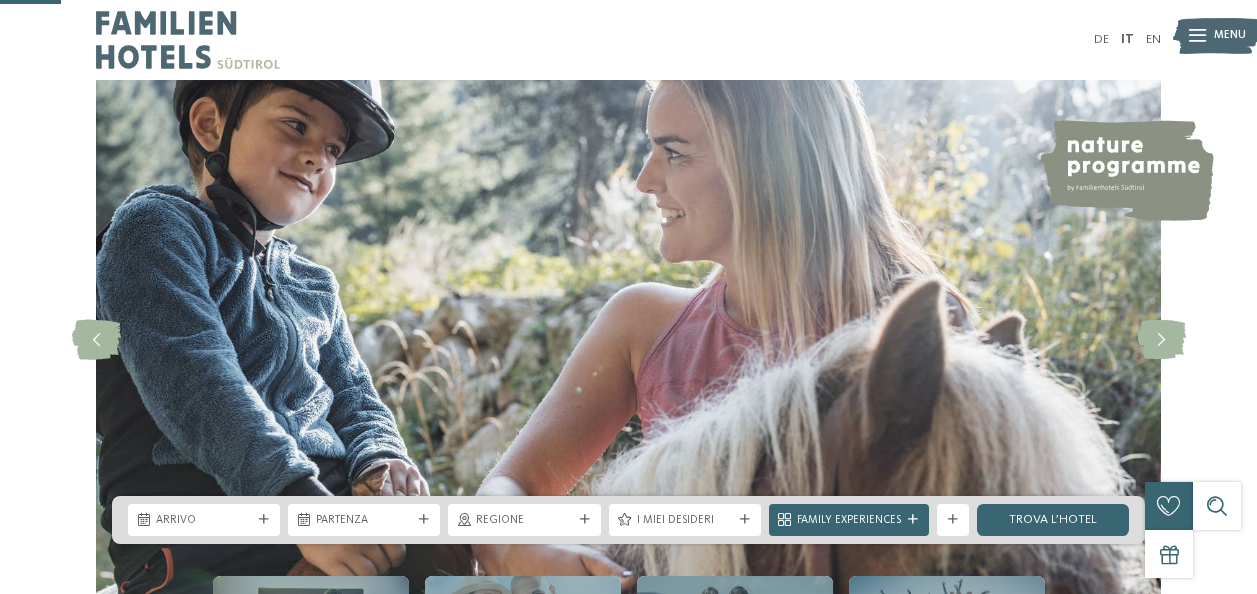 scroll, scrollTop: 333, scrollLeft: 0, axis: vertical 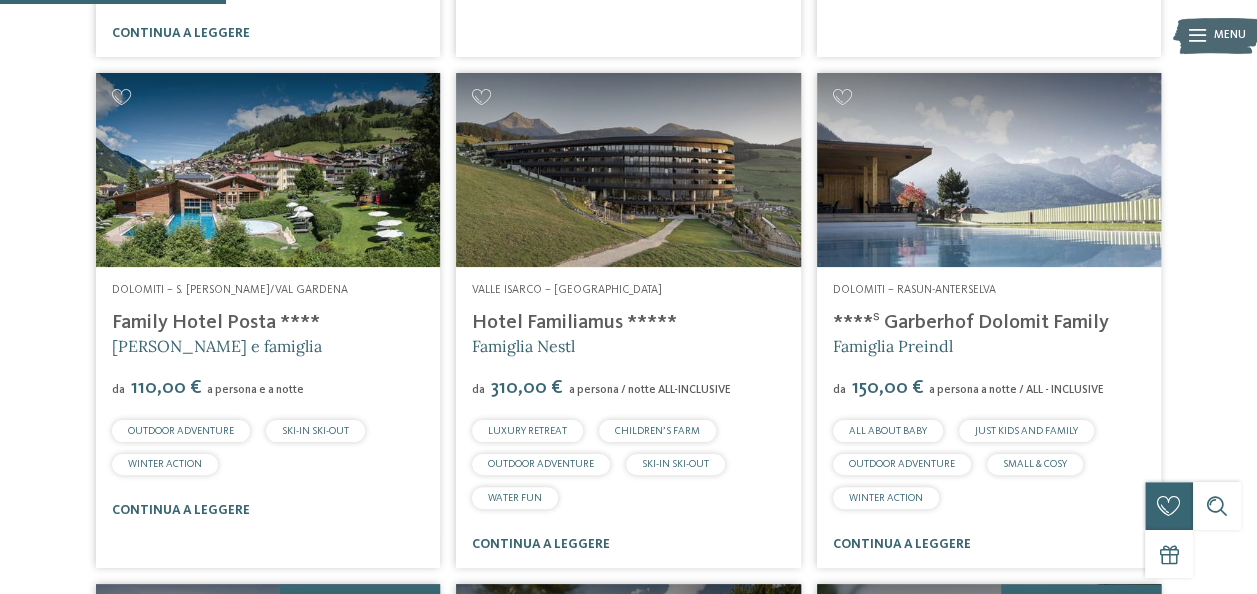 click at bounding box center [989, 170] 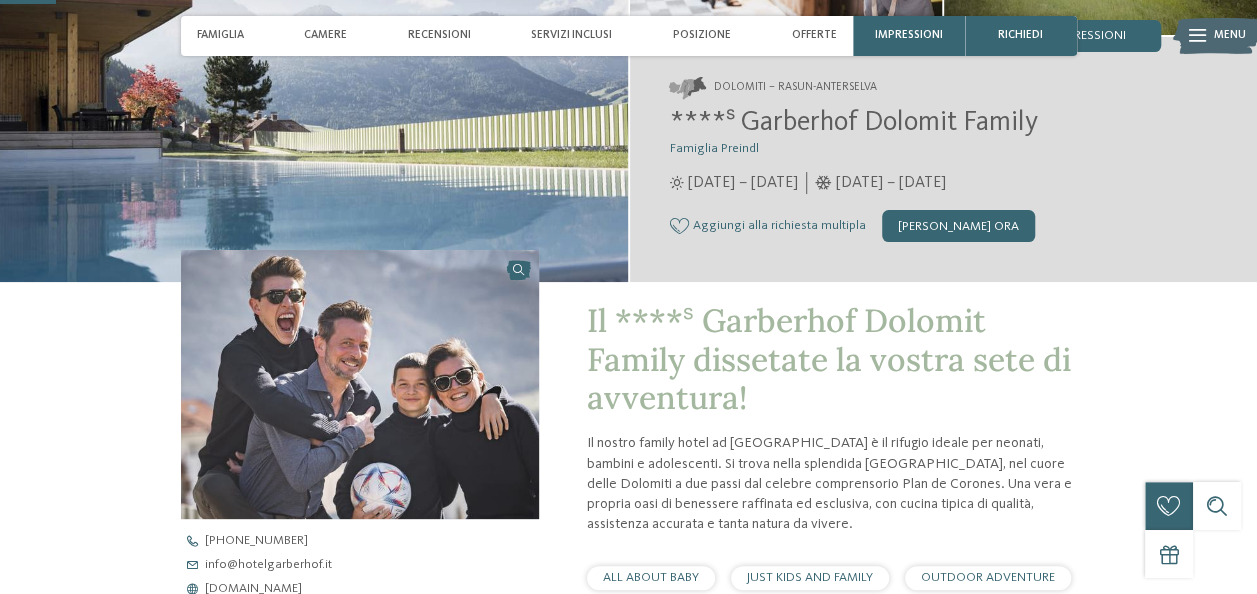 scroll, scrollTop: 280, scrollLeft: 0, axis: vertical 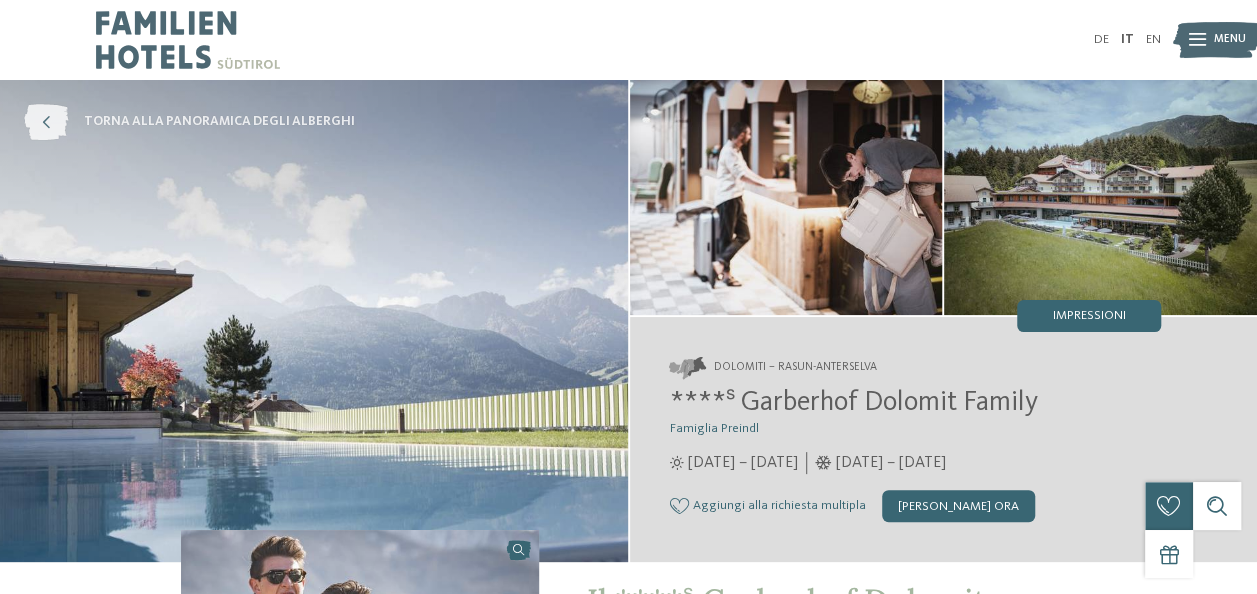click on "torna alla panoramica degli alberghi" at bounding box center [219, 122] 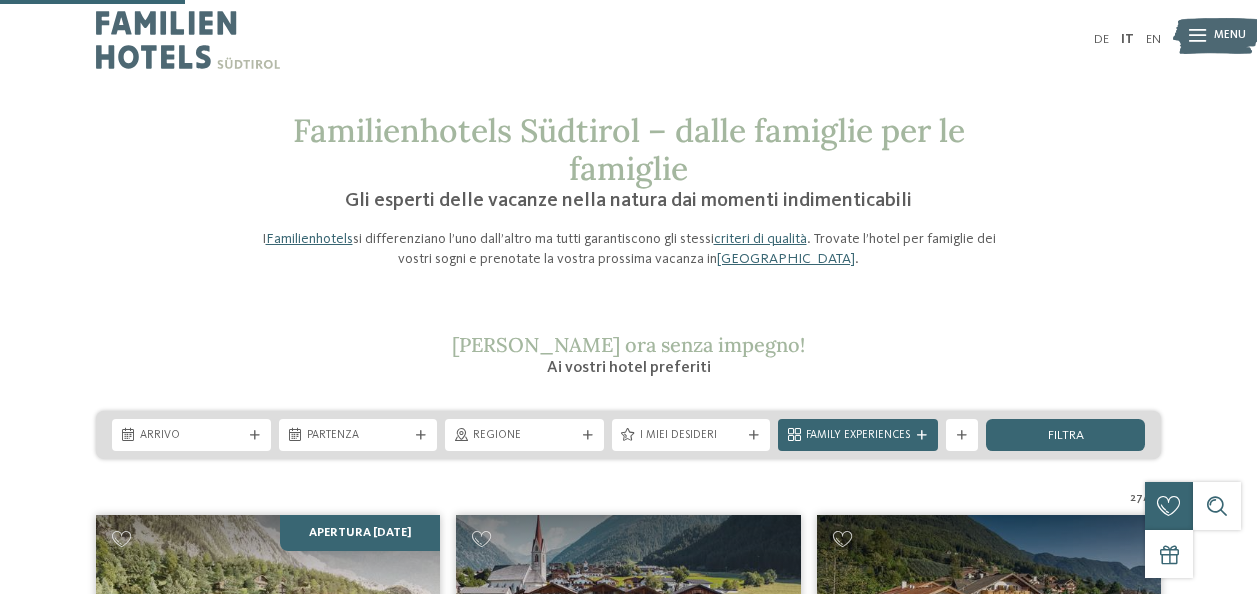 scroll, scrollTop: 820, scrollLeft: 0, axis: vertical 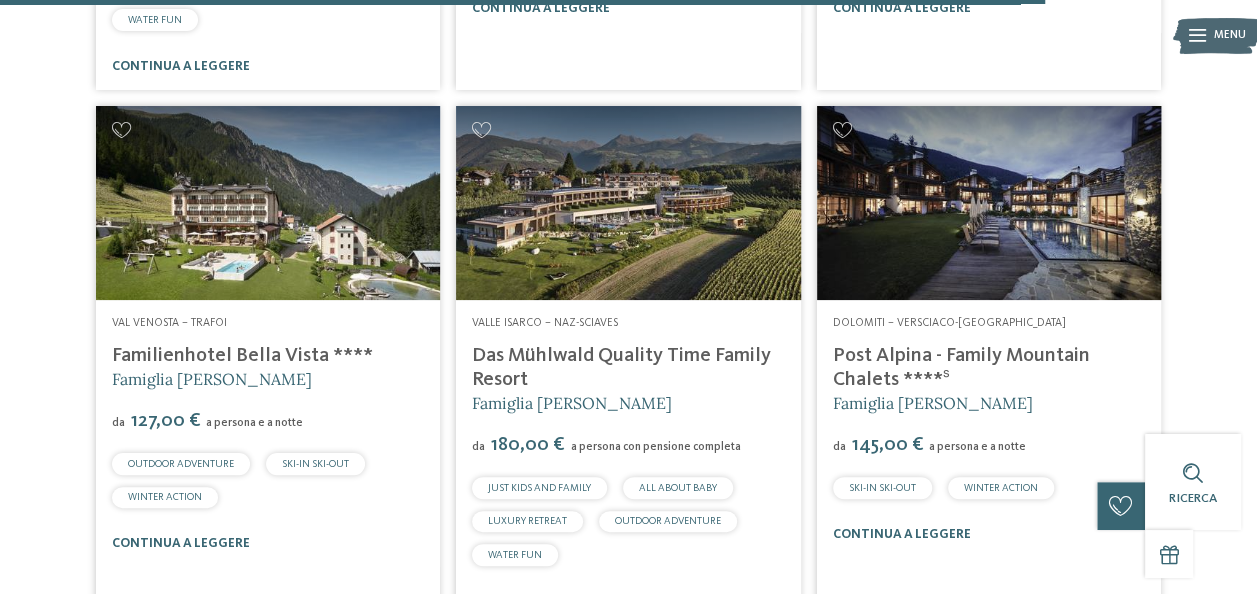 click at bounding box center (989, 203) 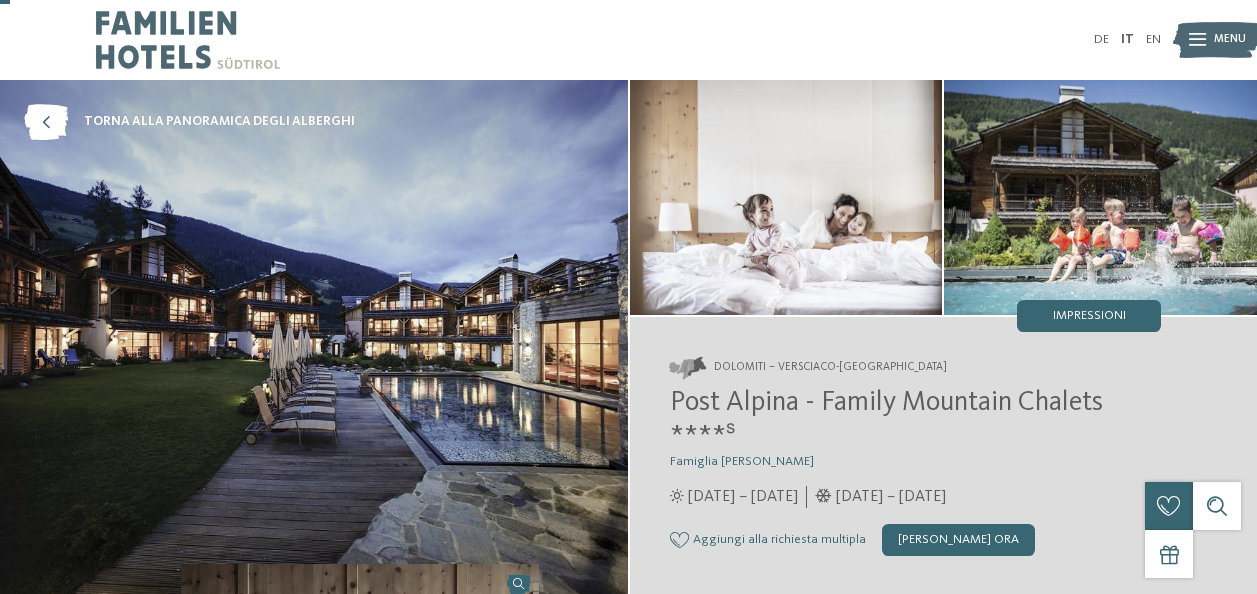 scroll, scrollTop: 44, scrollLeft: 0, axis: vertical 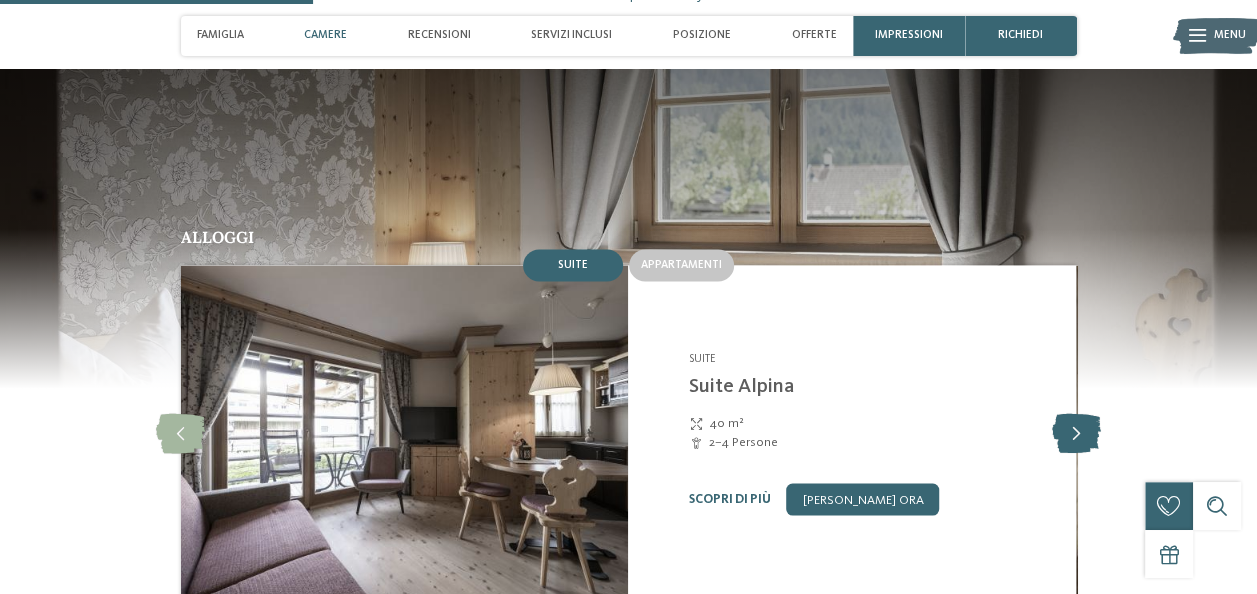 click at bounding box center (1076, 433) 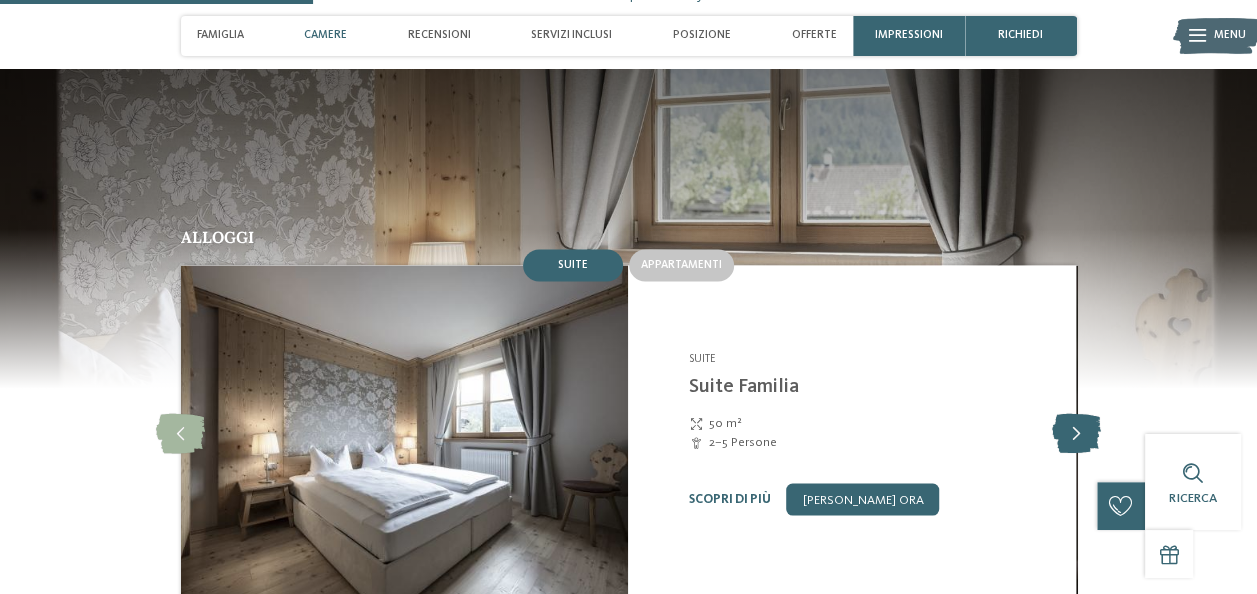 click at bounding box center (1076, 433) 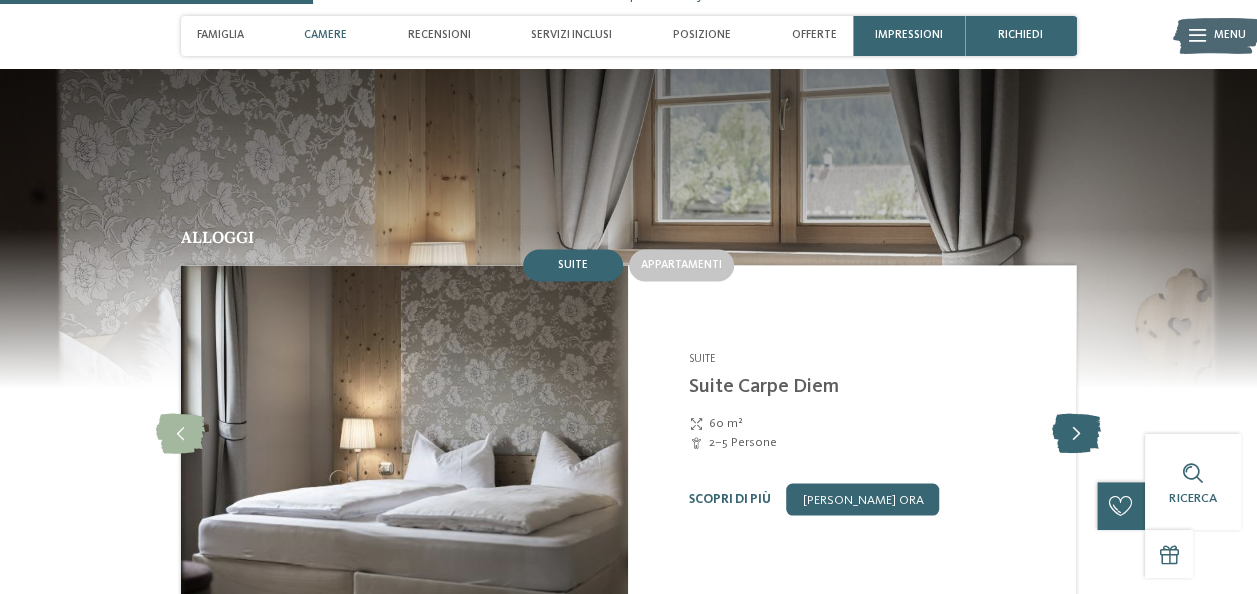 click at bounding box center [1076, 433] 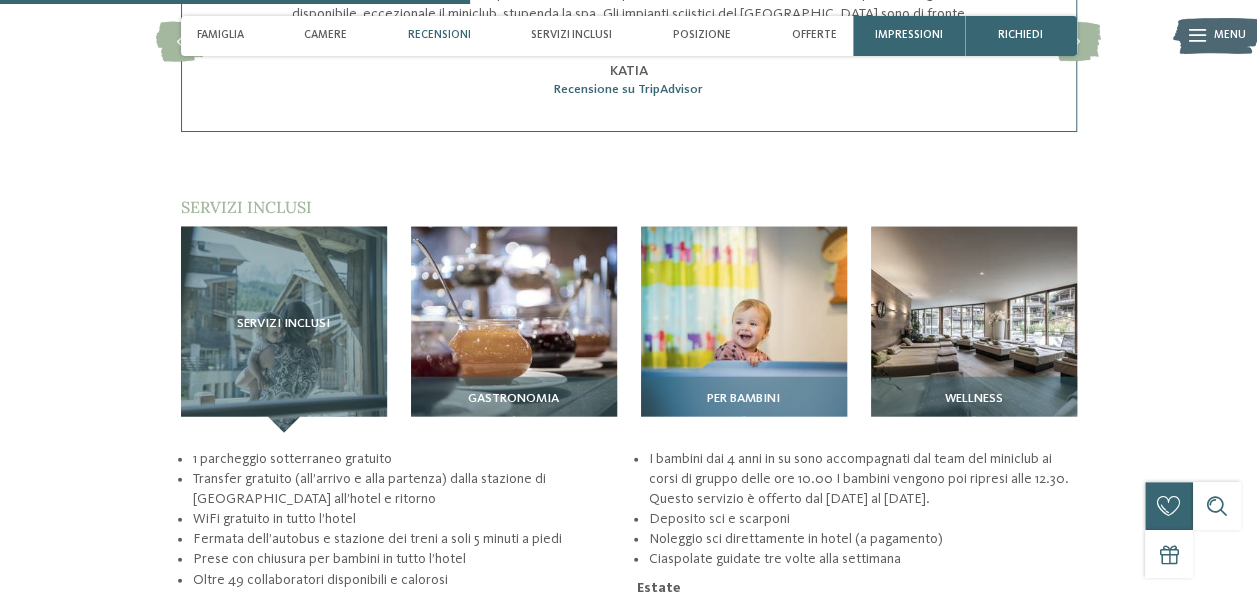 scroll, scrollTop: 2191, scrollLeft: 0, axis: vertical 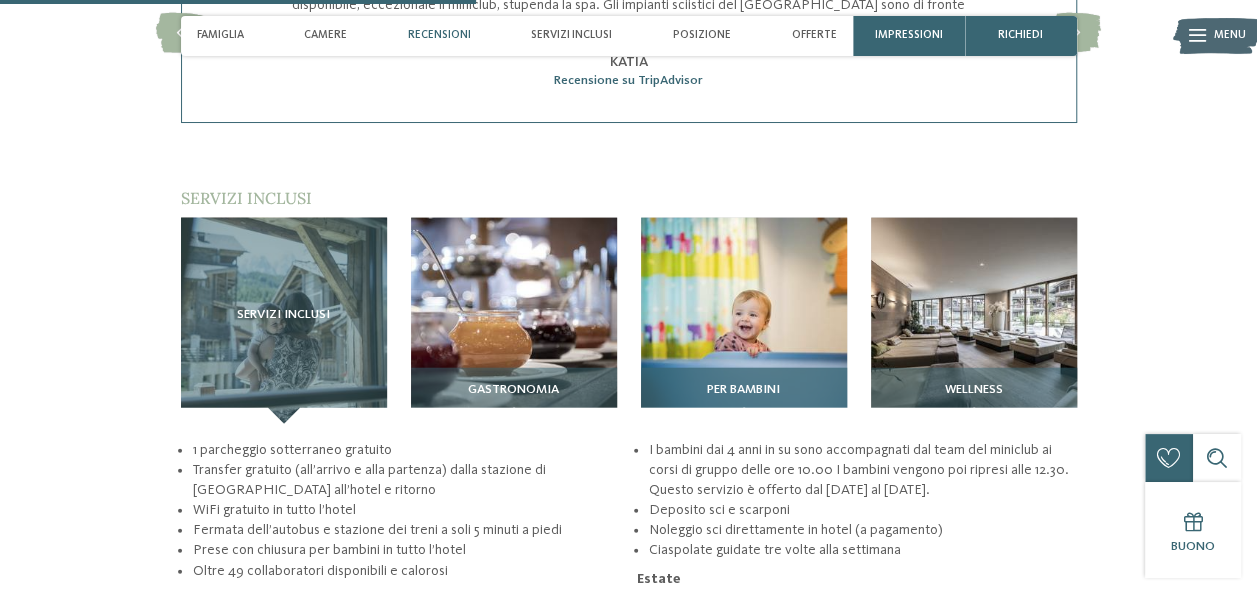 click at bounding box center (744, 321) 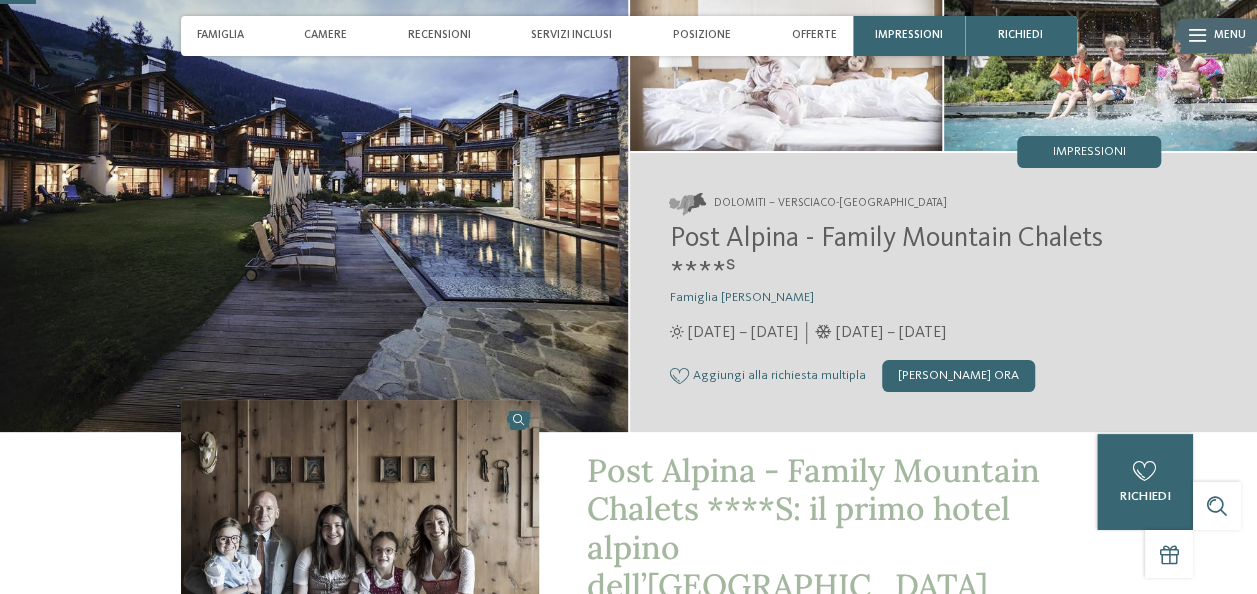 scroll, scrollTop: 0, scrollLeft: 0, axis: both 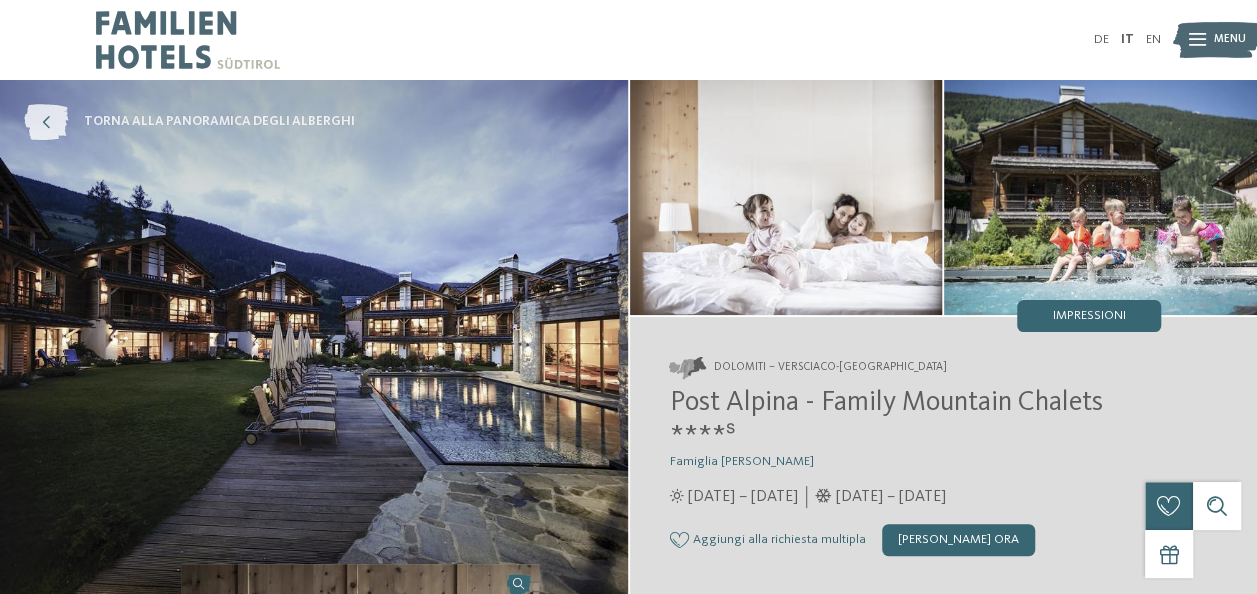 click on "torna alla panoramica degli alberghi" at bounding box center [219, 122] 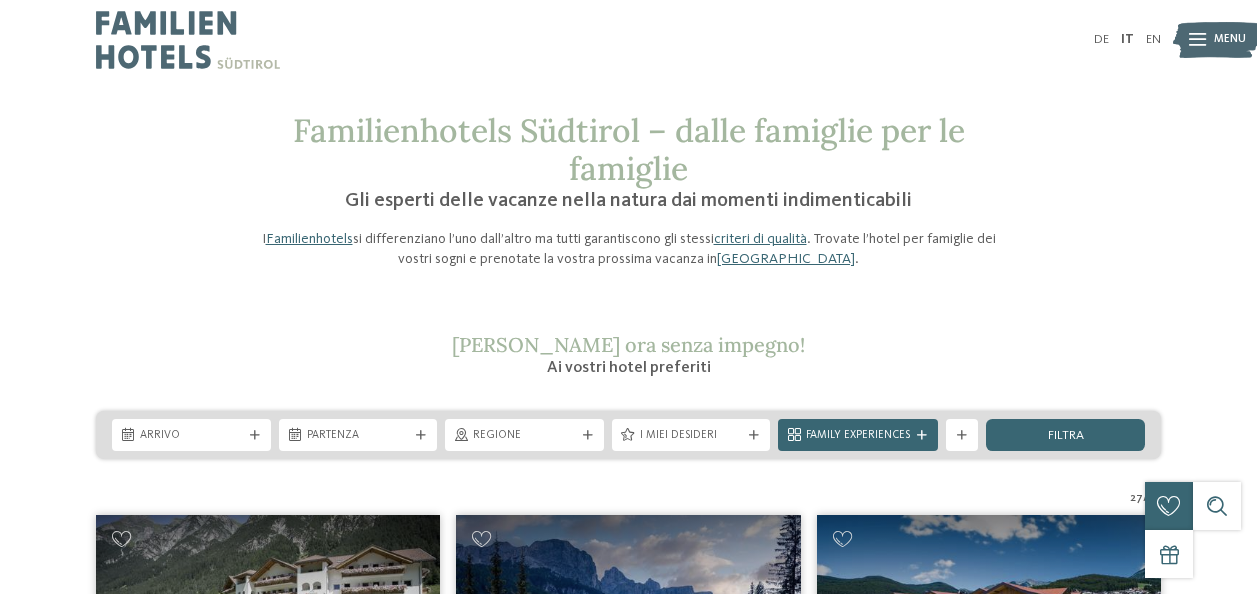 scroll, scrollTop: 0, scrollLeft: 0, axis: both 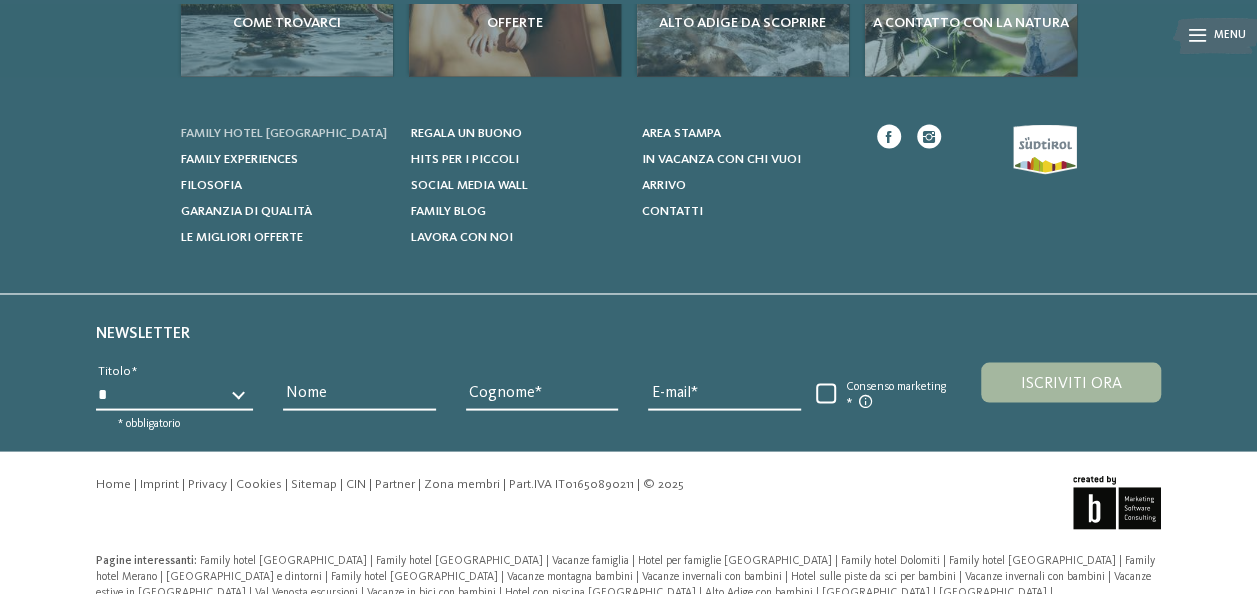click on "Family hotel [GEOGRAPHIC_DATA]" at bounding box center (284, 132) 